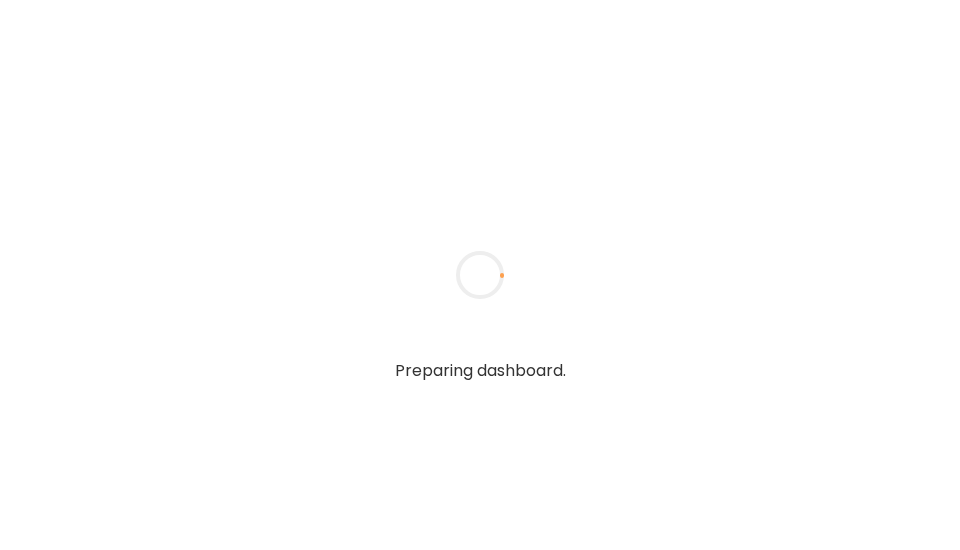 scroll, scrollTop: 0, scrollLeft: 0, axis: both 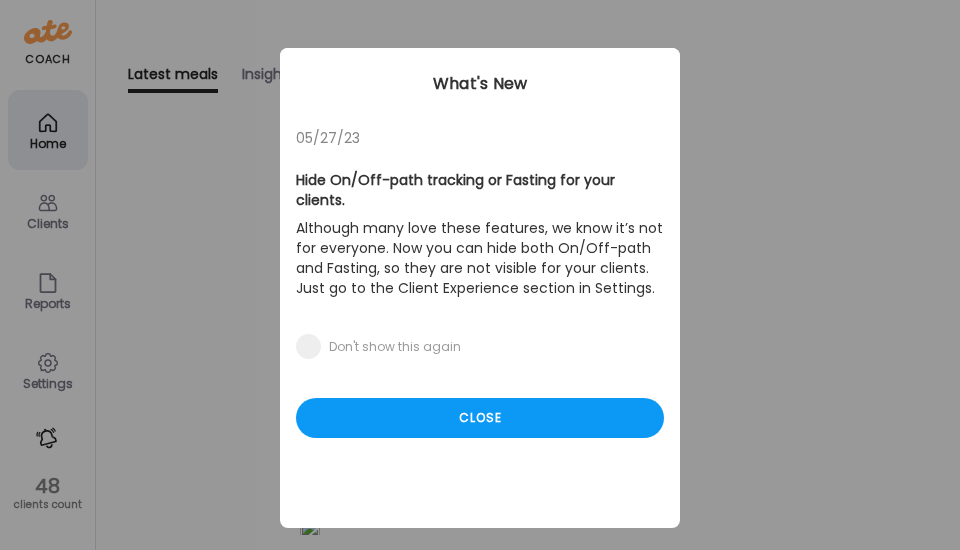 type on "**********" 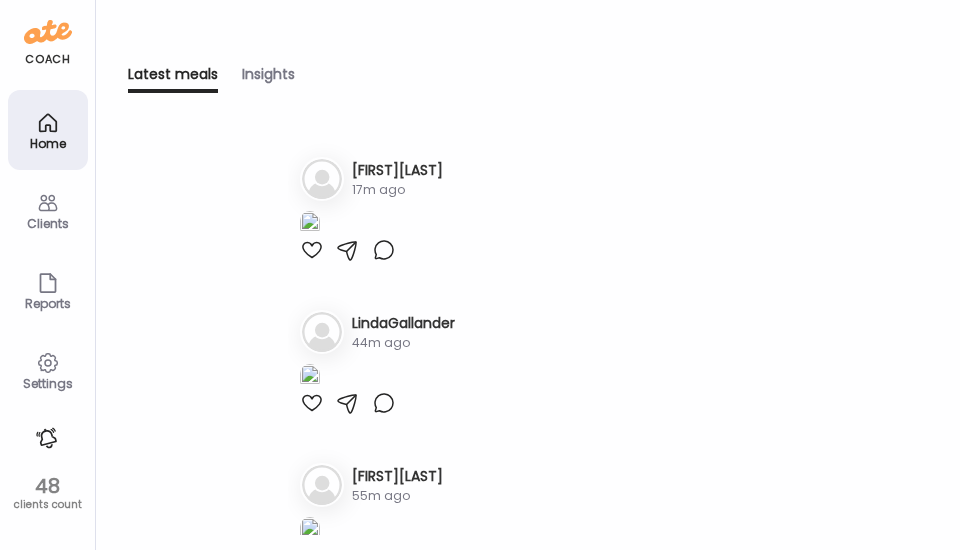 click on "Clients" at bounding box center (48, 223) 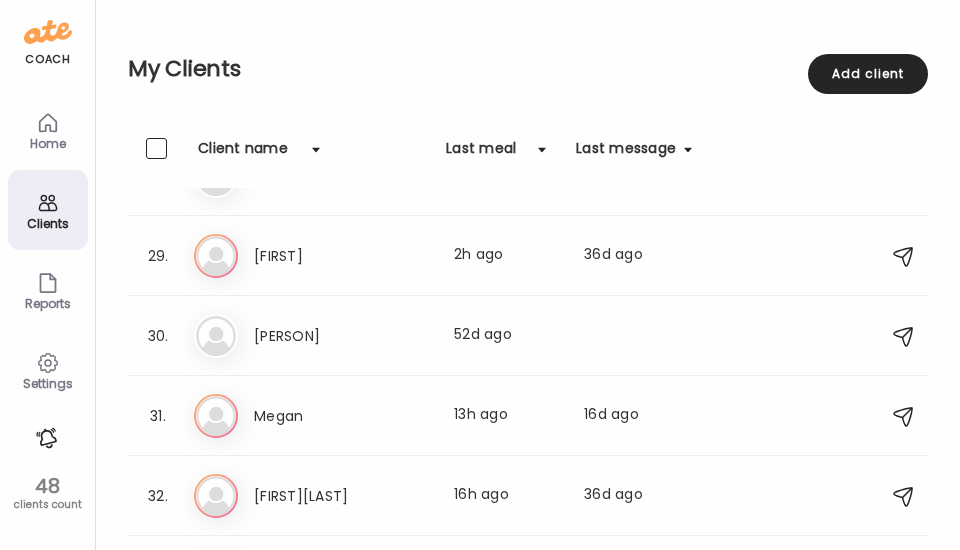 scroll, scrollTop: 2240, scrollLeft: 0, axis: vertical 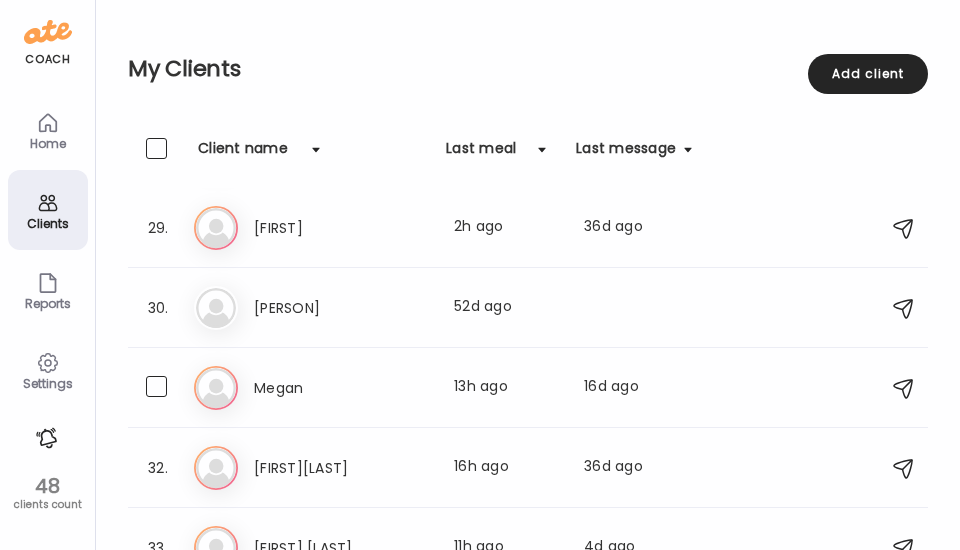 click on "Last meal:  13h ago" at bounding box center (507, 388) 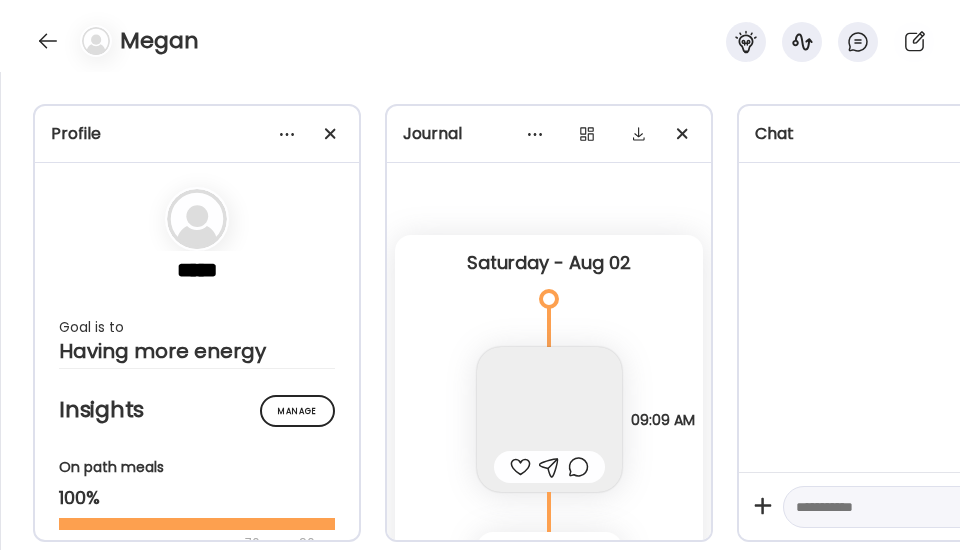scroll, scrollTop: 5552, scrollLeft: 0, axis: vertical 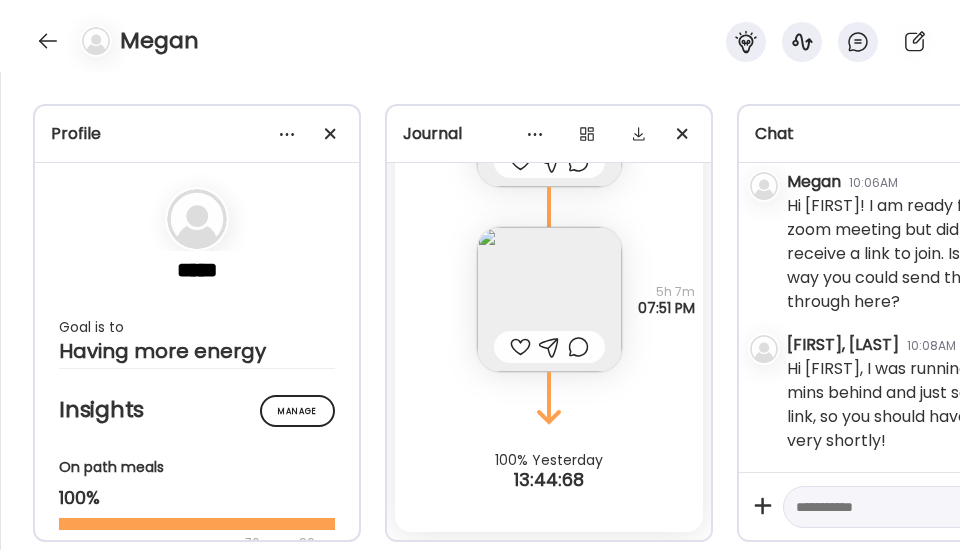 click at bounding box center [549, 299] 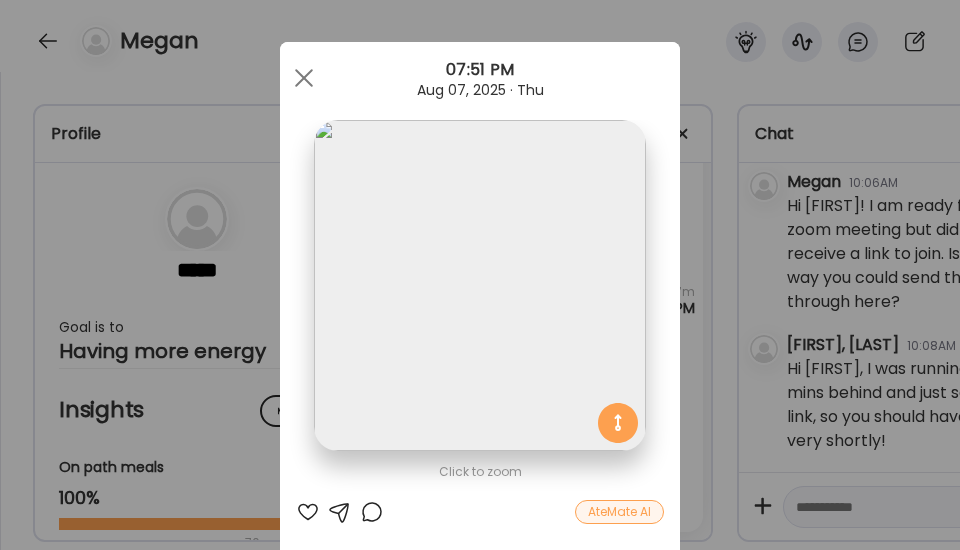 scroll, scrollTop: 0, scrollLeft: 0, axis: both 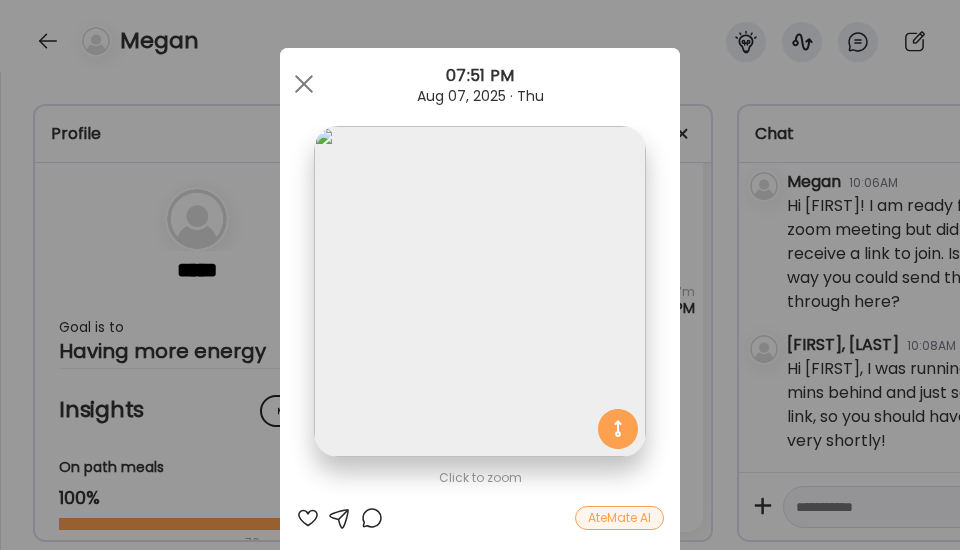 click at bounding box center [304, 84] 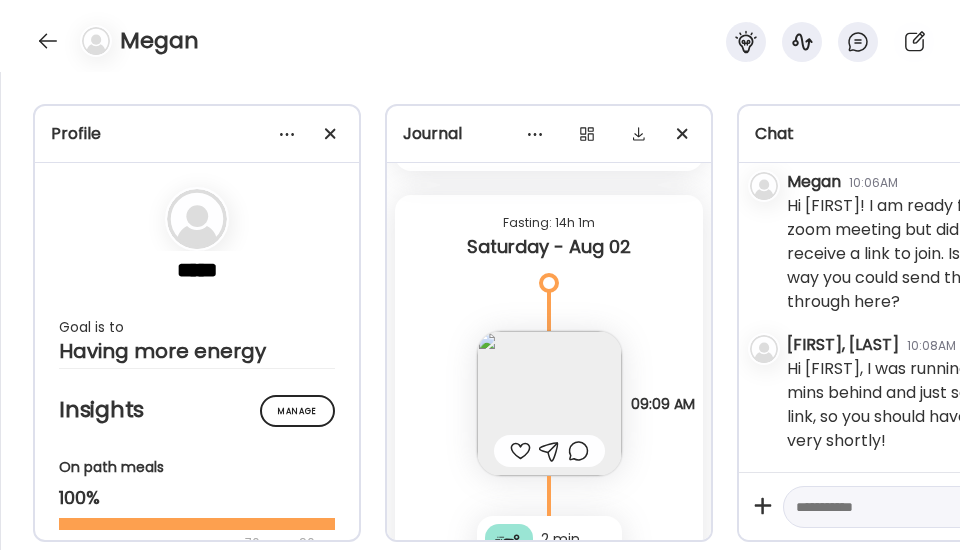scroll, scrollTop: 27452, scrollLeft: 0, axis: vertical 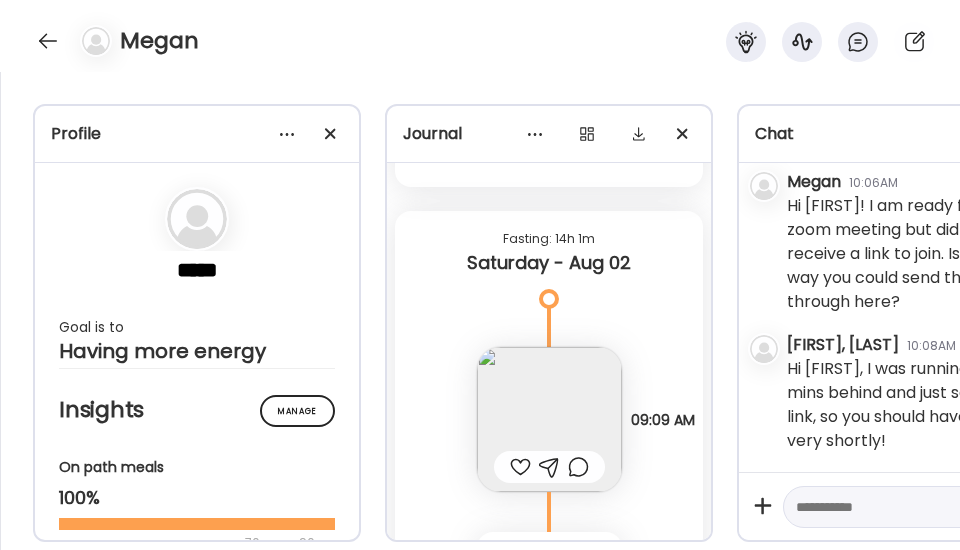 click at bounding box center (549, 419) 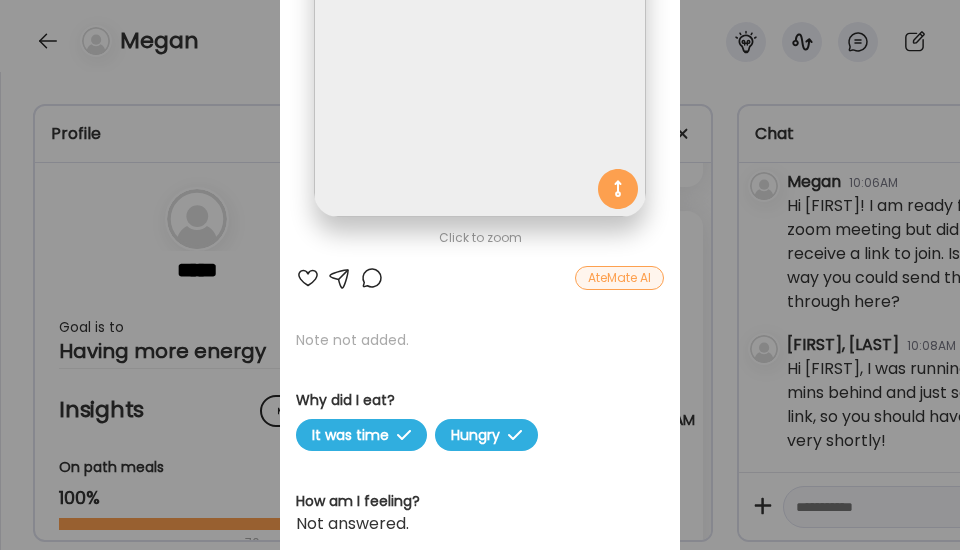 scroll, scrollTop: 0, scrollLeft: 0, axis: both 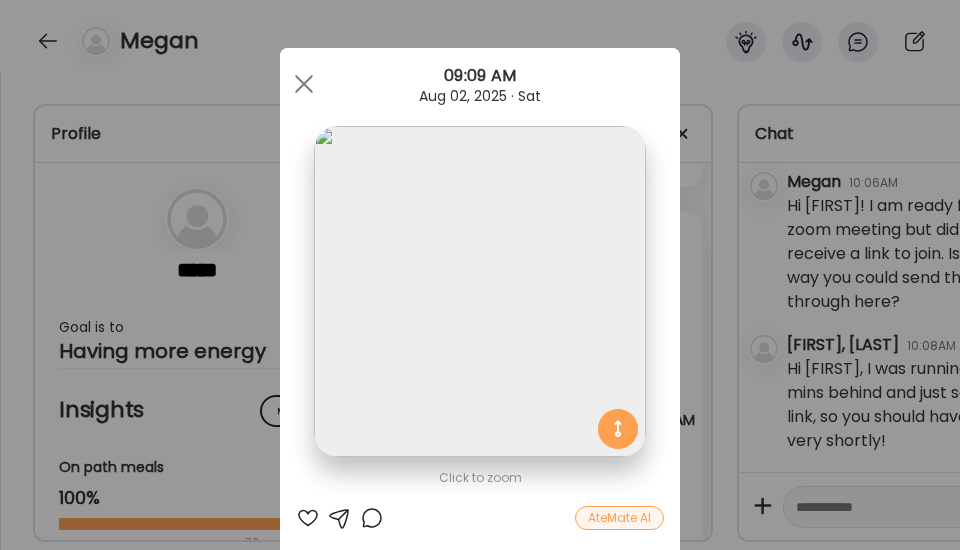click at bounding box center [304, 84] 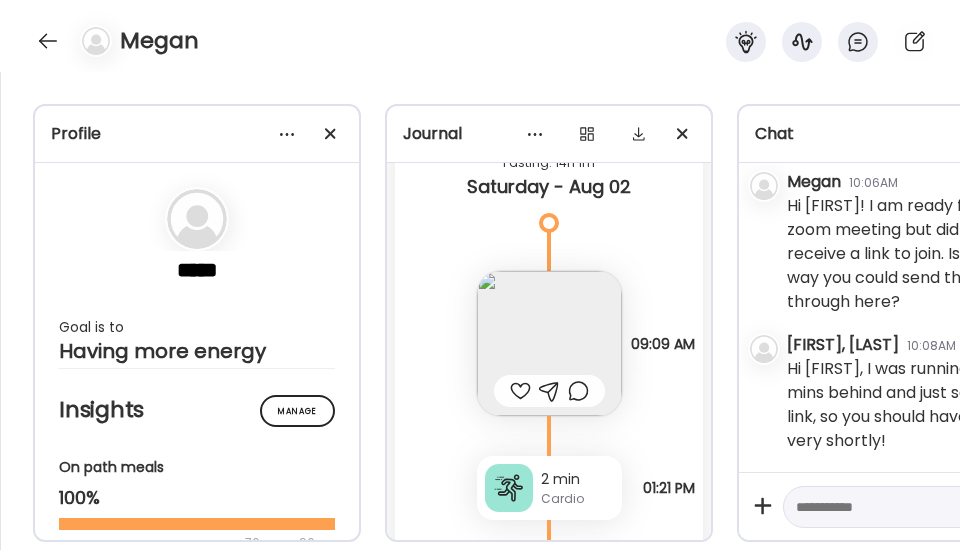 scroll, scrollTop: 27532, scrollLeft: 0, axis: vertical 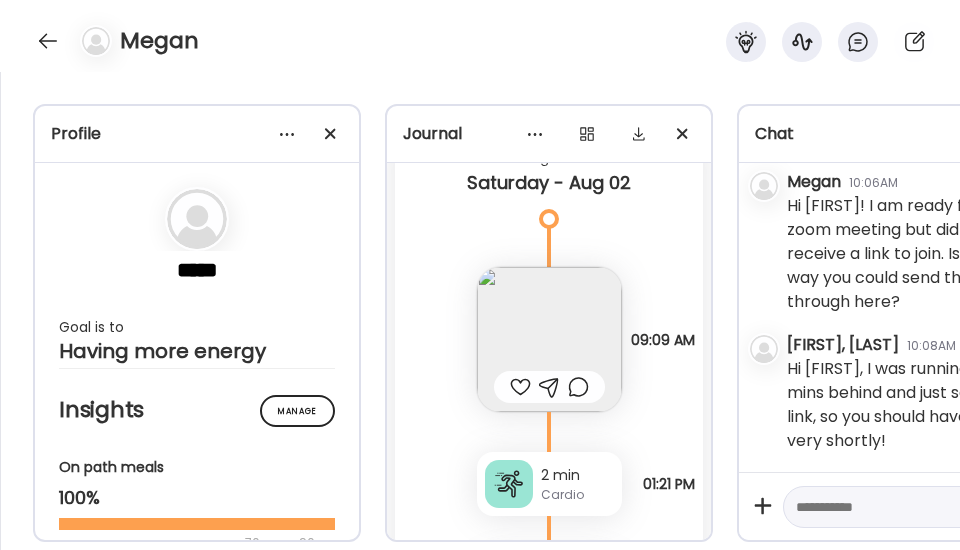click at bounding box center [549, 339] 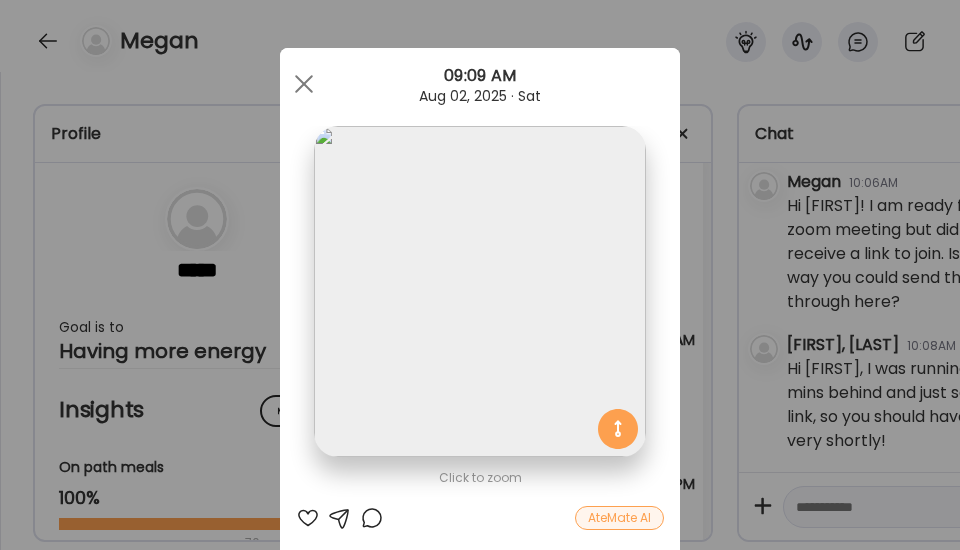 click at bounding box center (304, 84) 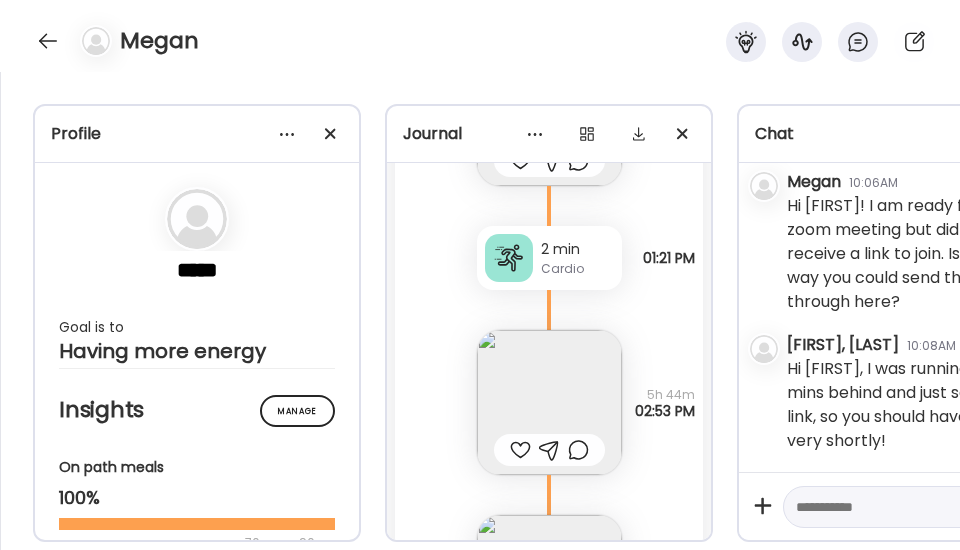 scroll, scrollTop: 27772, scrollLeft: 0, axis: vertical 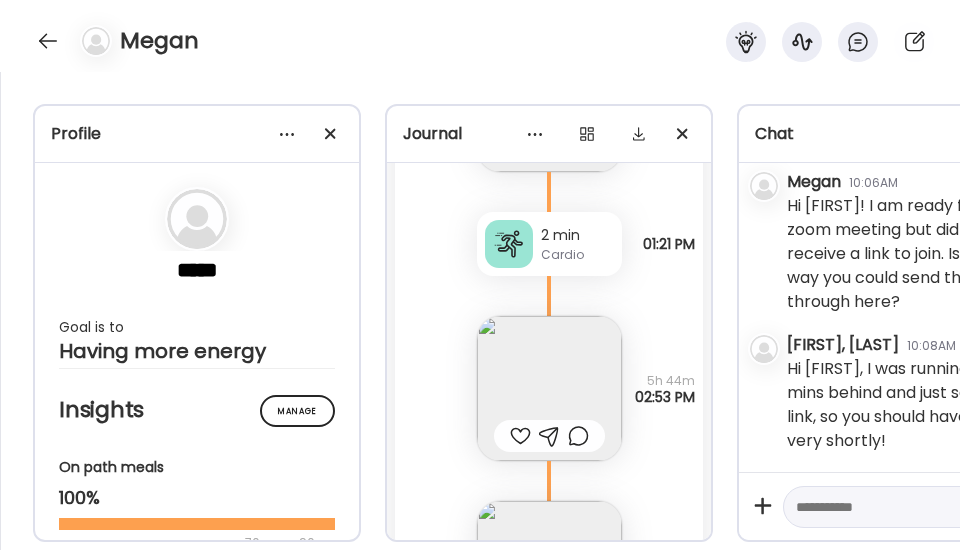 click at bounding box center (549, 388) 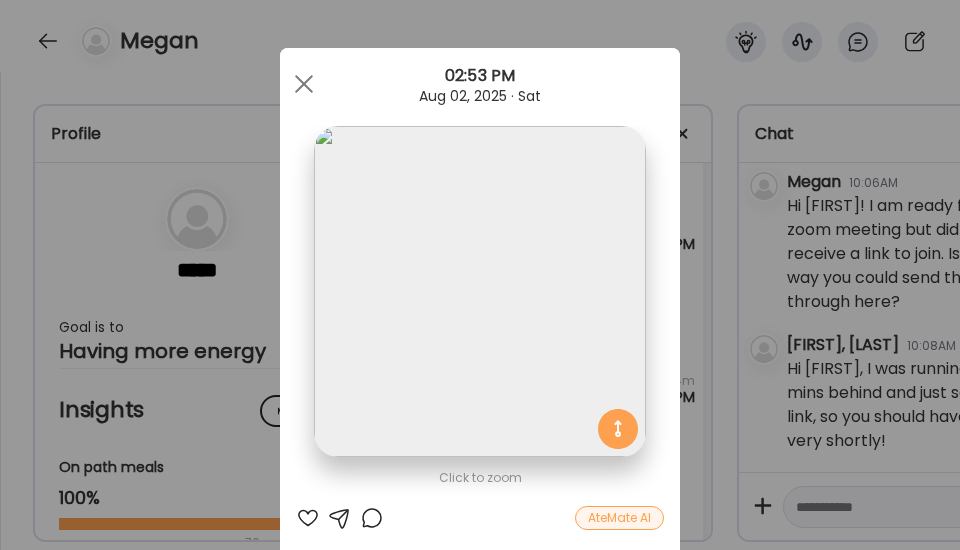 click at bounding box center [304, 84] 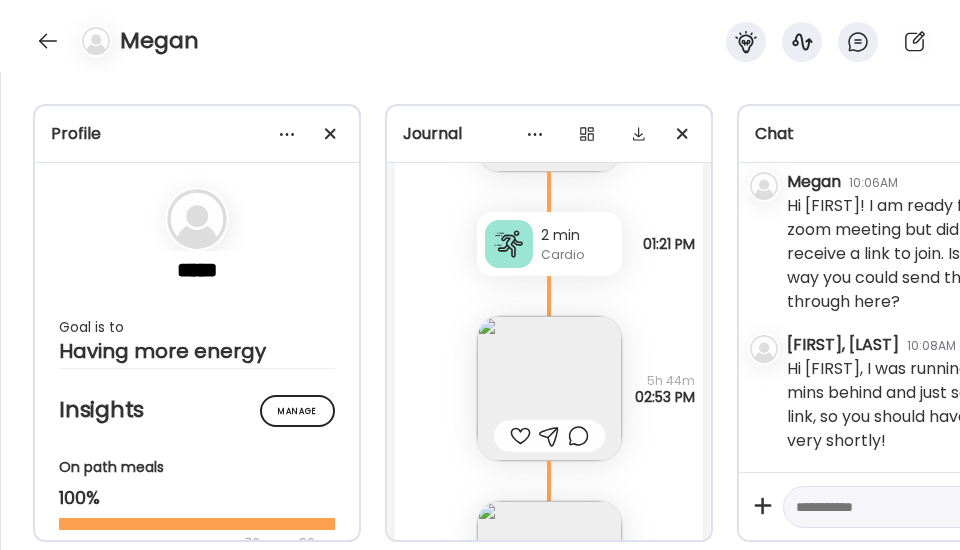 click at bounding box center [549, 388] 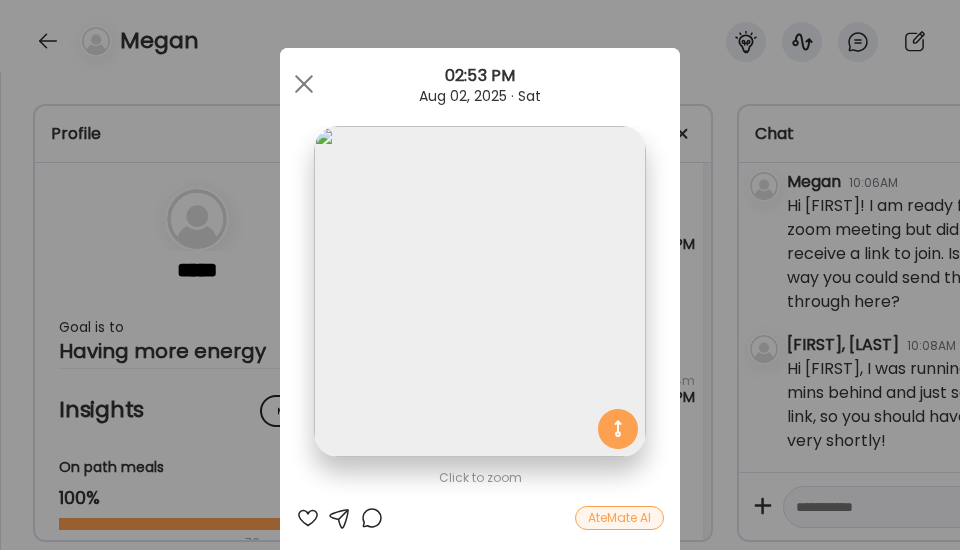 click at bounding box center (304, 84) 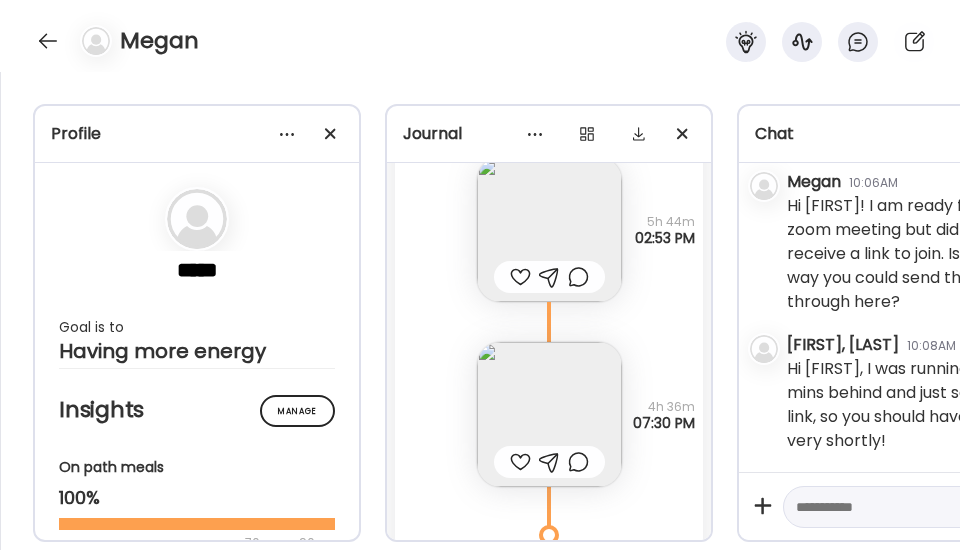 scroll, scrollTop: 27932, scrollLeft: 0, axis: vertical 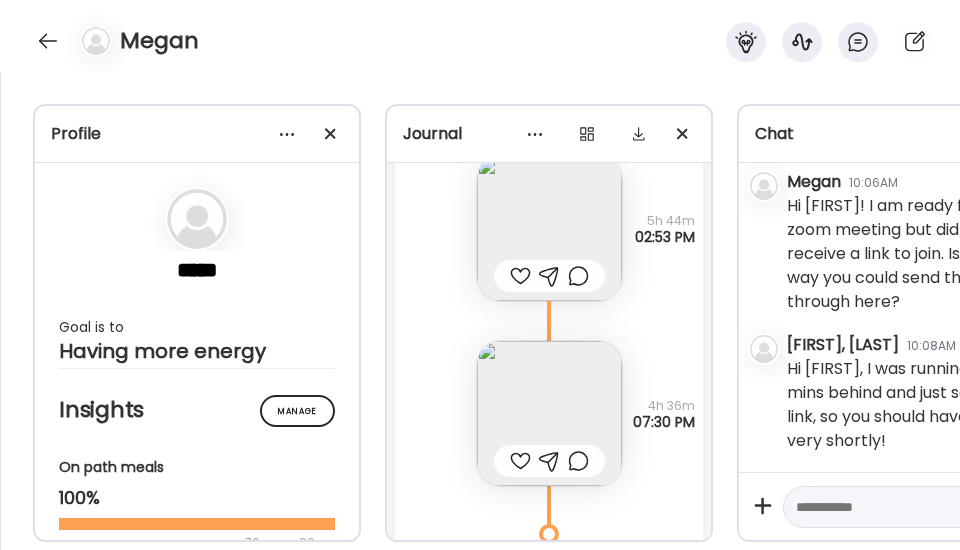 click at bounding box center (549, 413) 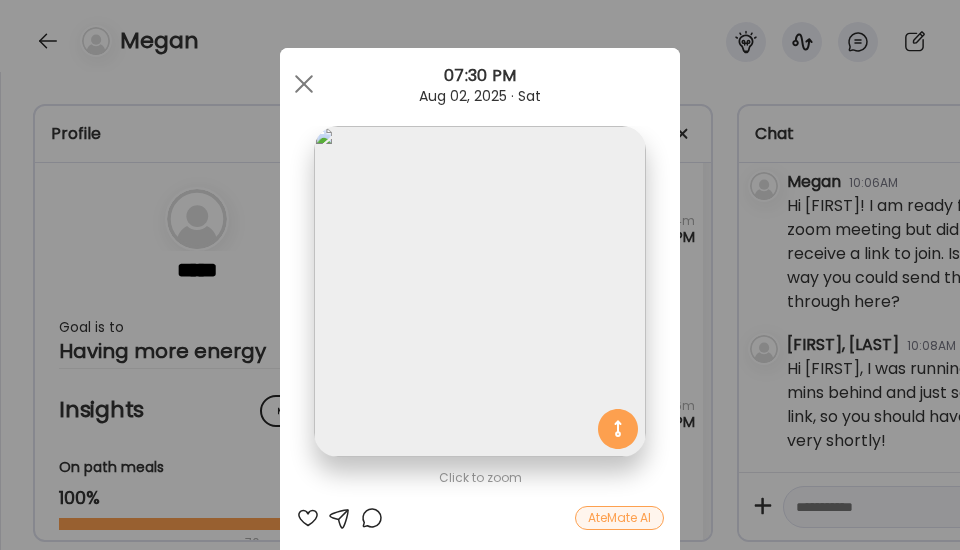 click at bounding box center (304, 84) 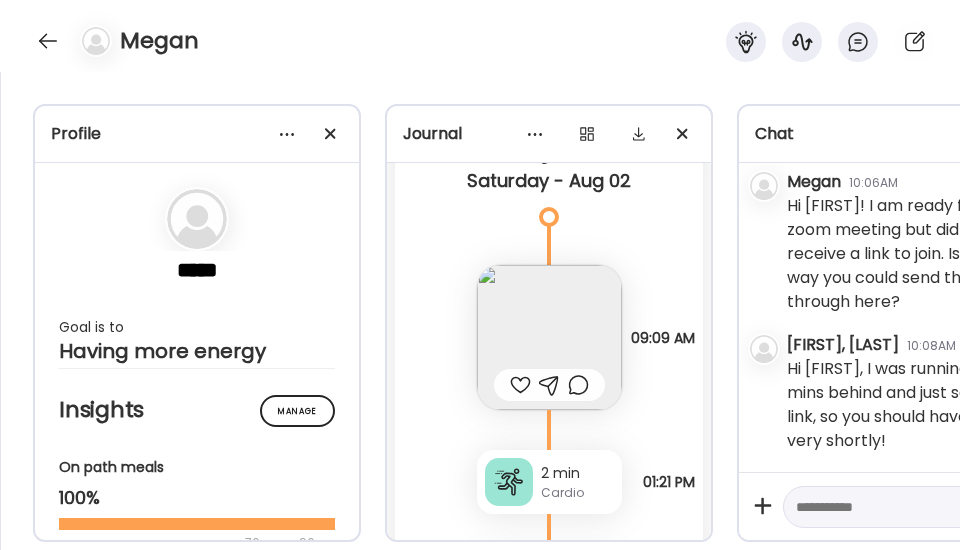 scroll, scrollTop: 27532, scrollLeft: 0, axis: vertical 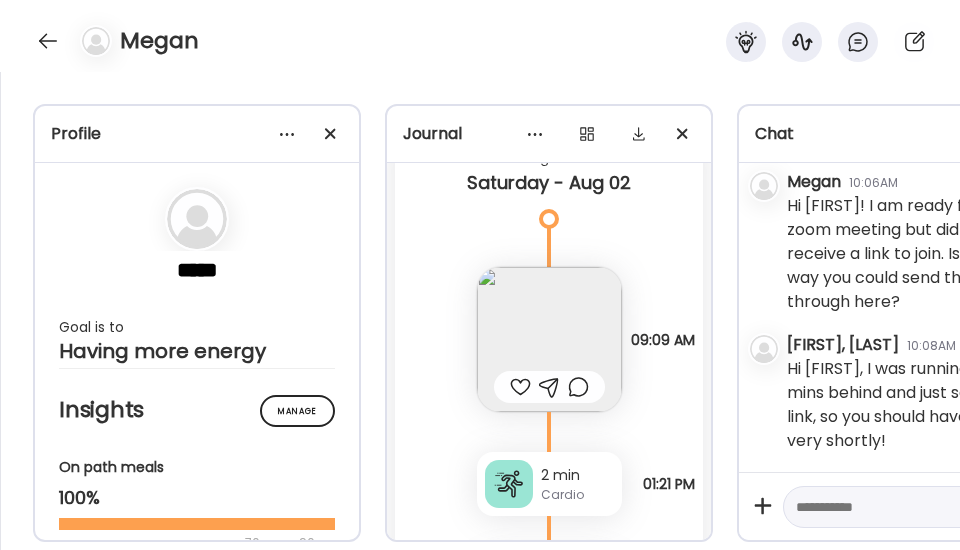 click at bounding box center (549, 339) 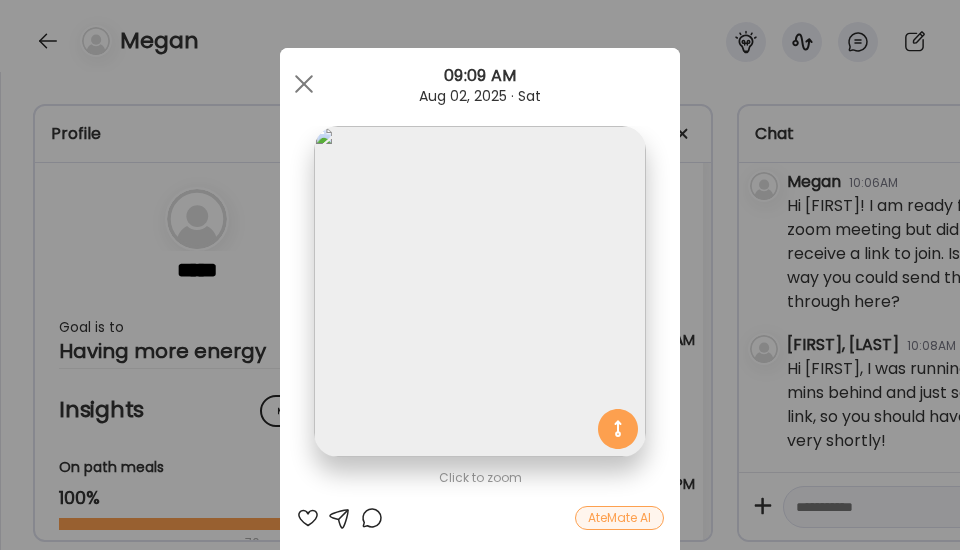 click at bounding box center [304, 84] 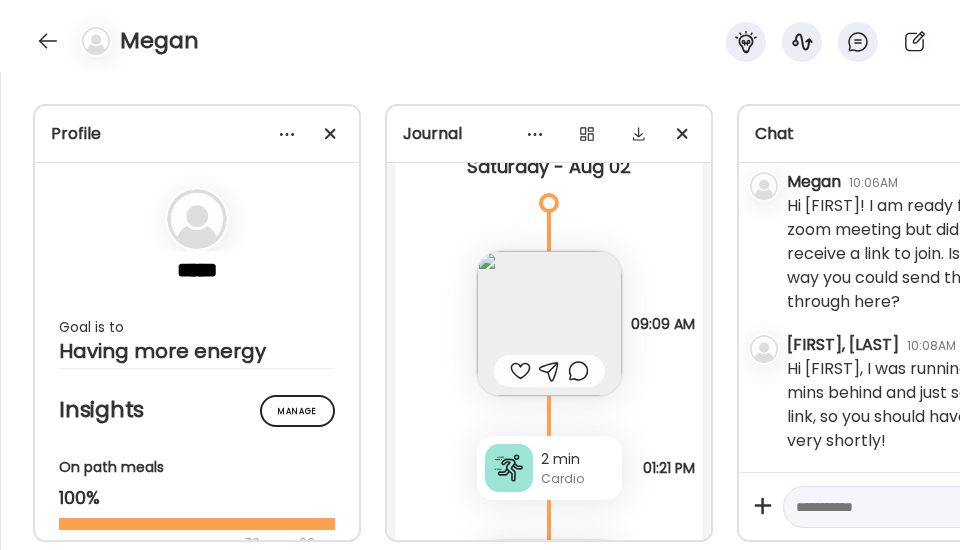scroll, scrollTop: 27532, scrollLeft: 0, axis: vertical 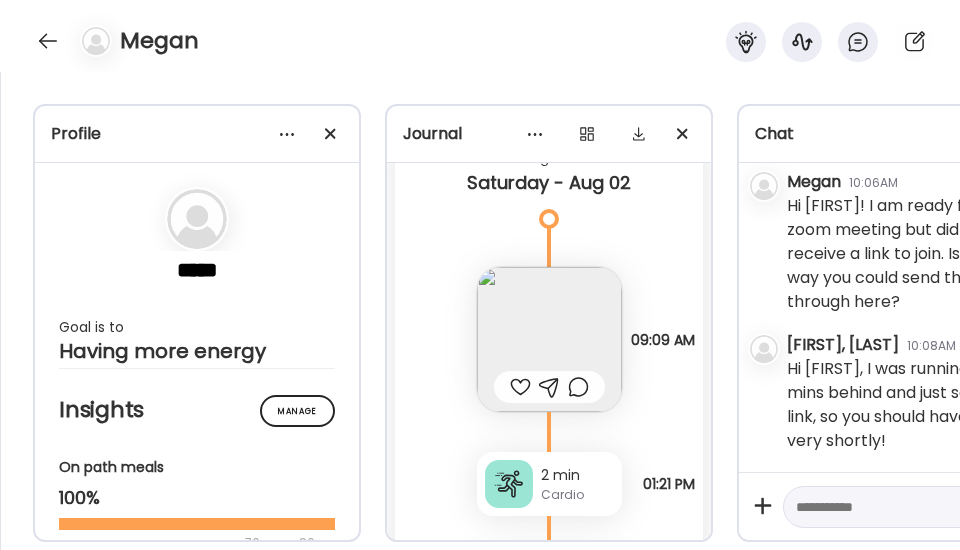 click at bounding box center [549, 339] 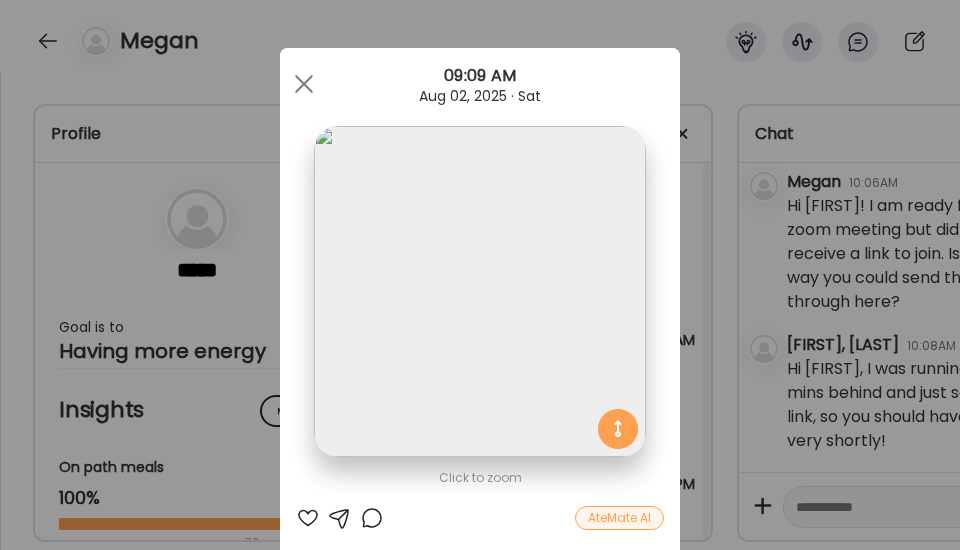 click at bounding box center [304, 84] 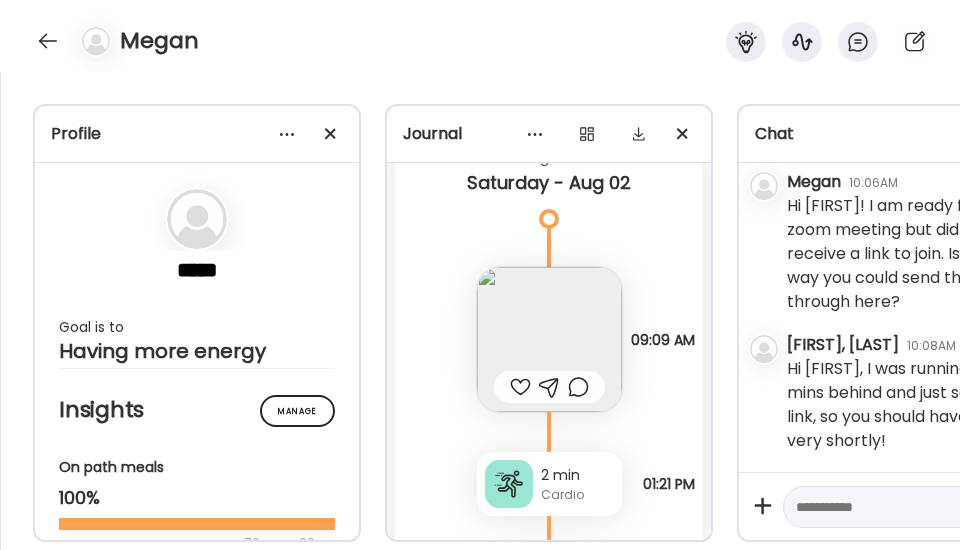 drag, startPoint x: 325, startPoint y: 39, endPoint x: 334, endPoint y: 44, distance: 10.29563 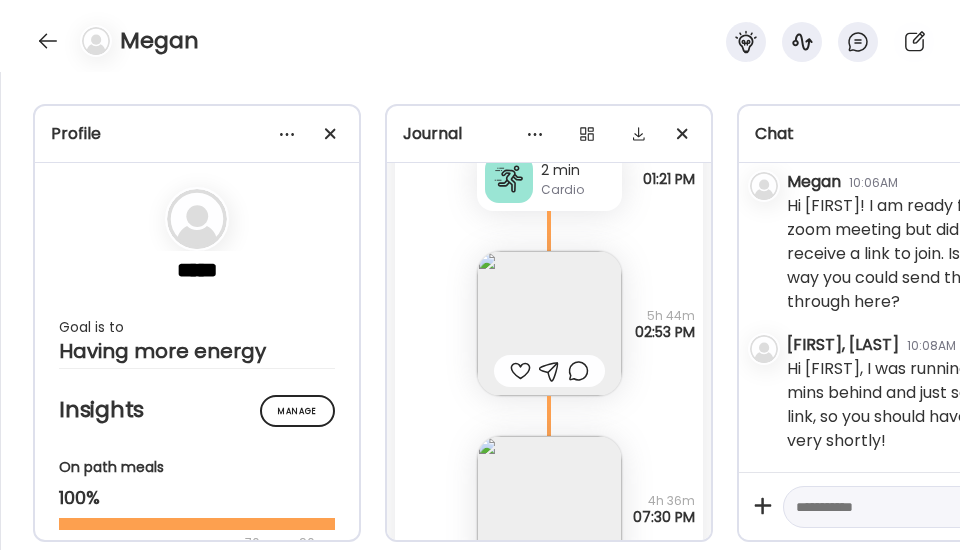 scroll, scrollTop: 27852, scrollLeft: 0, axis: vertical 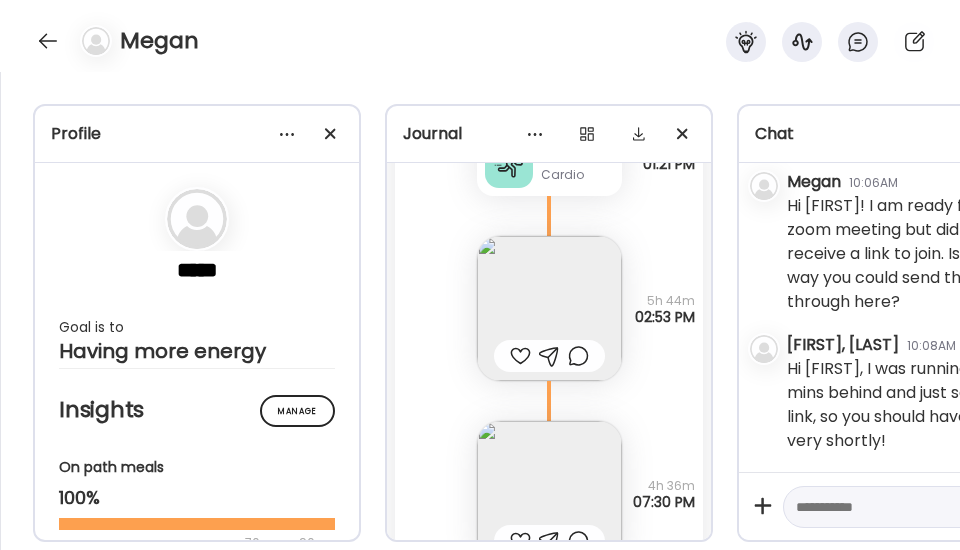 click at bounding box center (549, 308) 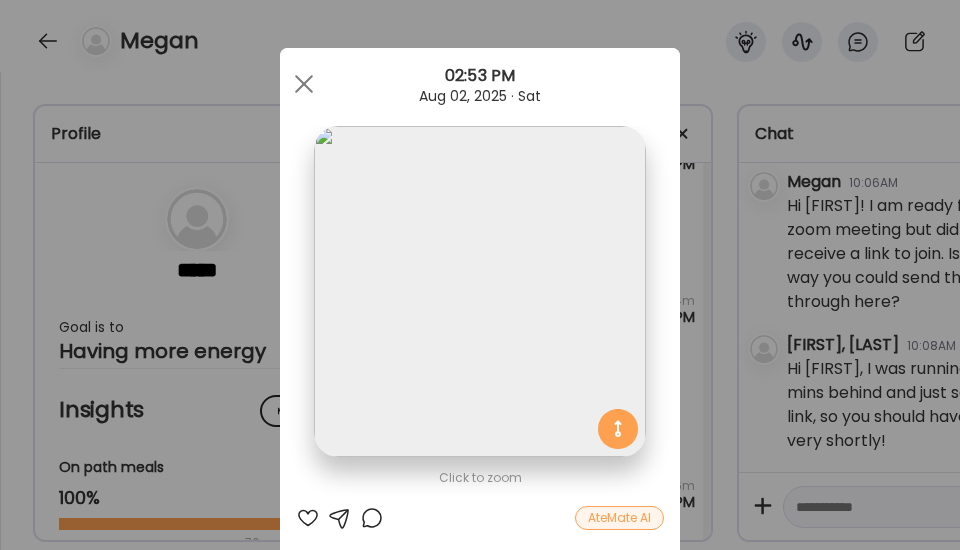 click at bounding box center [479, 291] 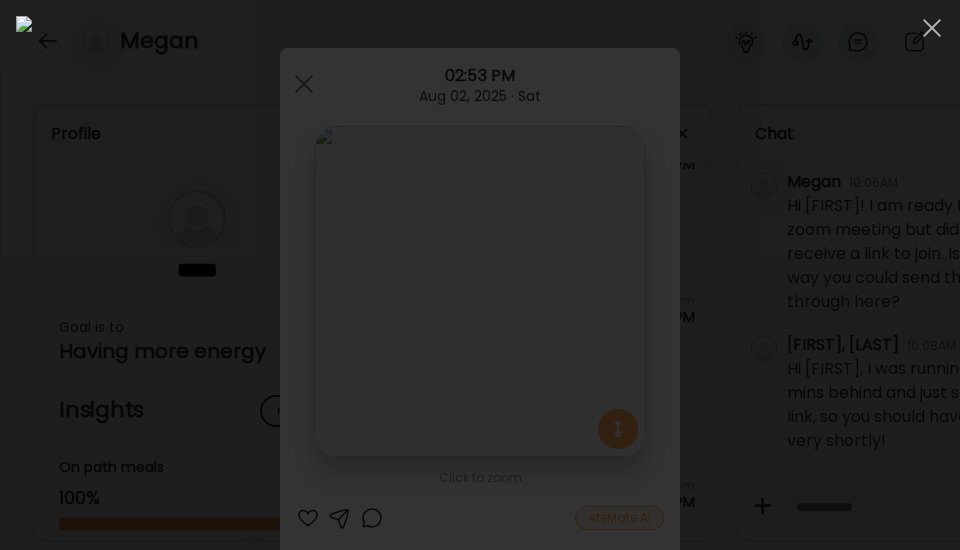 click at bounding box center [932, 28] 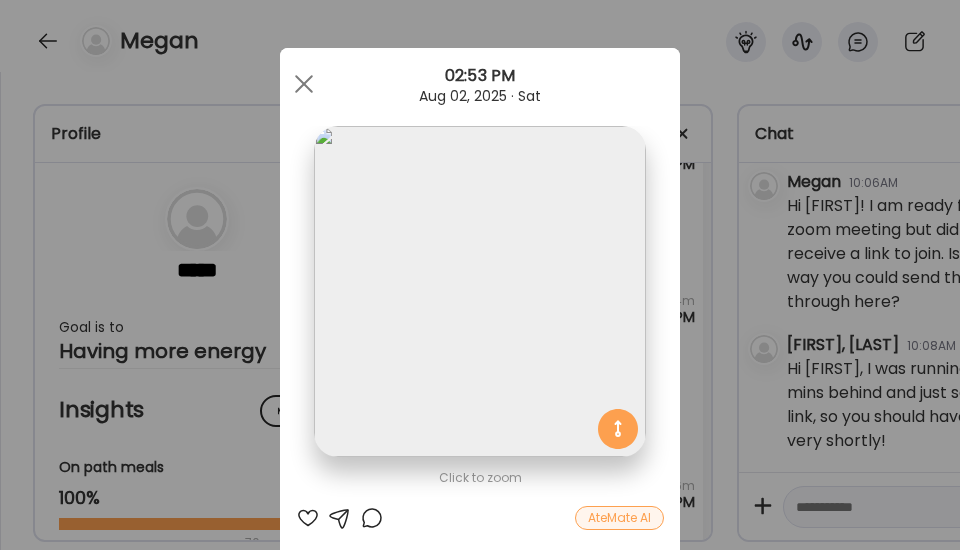click at bounding box center [304, 84] 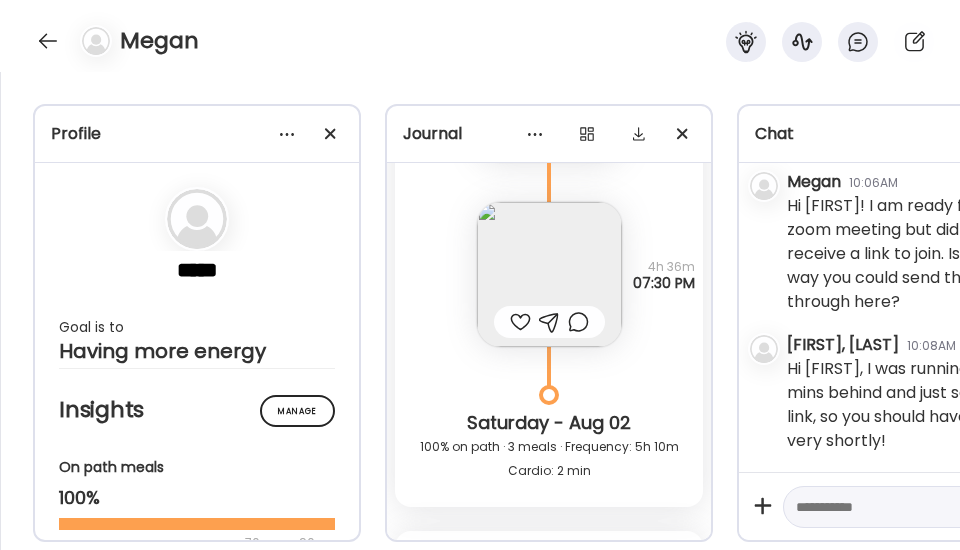 scroll, scrollTop: 28092, scrollLeft: 0, axis: vertical 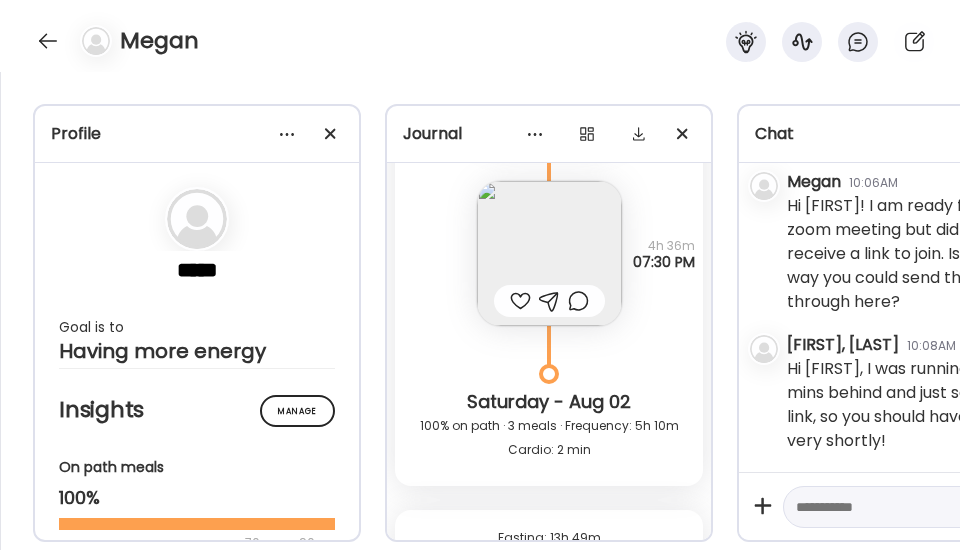 click at bounding box center [549, 253] 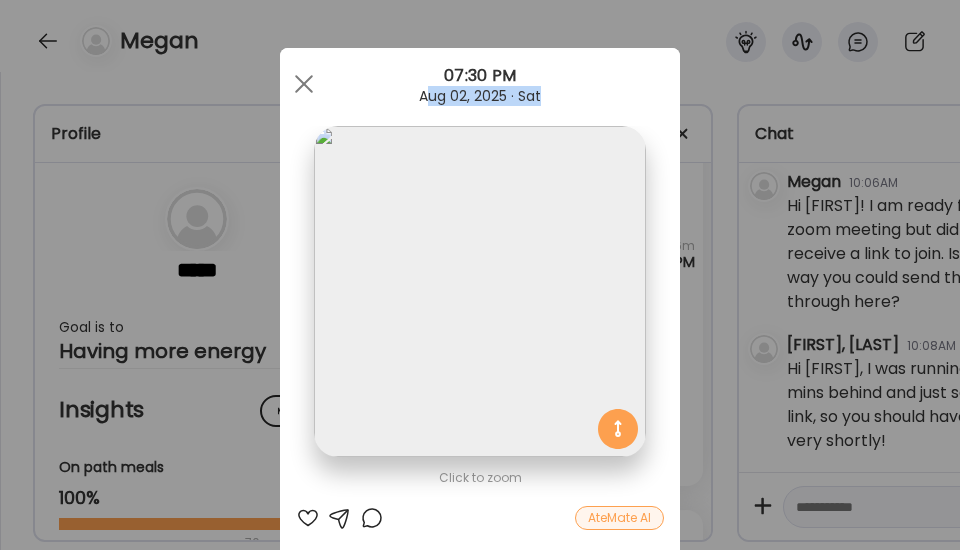 drag, startPoint x: 283, startPoint y: 74, endPoint x: 425, endPoint y: 92, distance: 143.13629 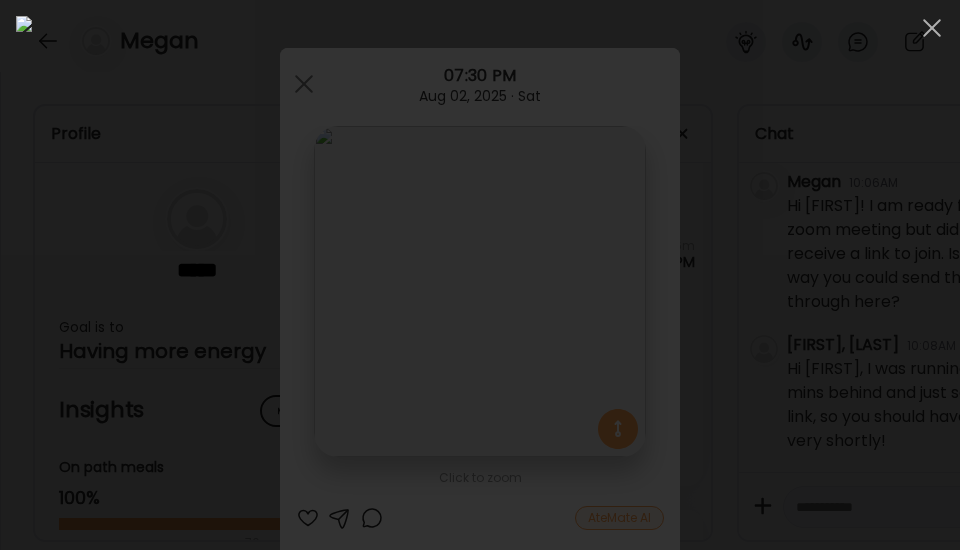 click at bounding box center (932, 28) 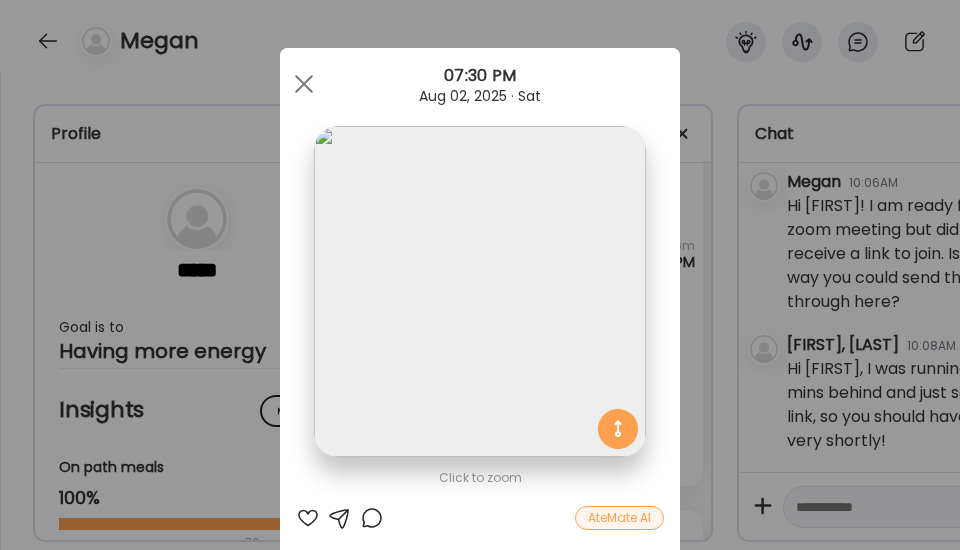click at bounding box center [304, 84] 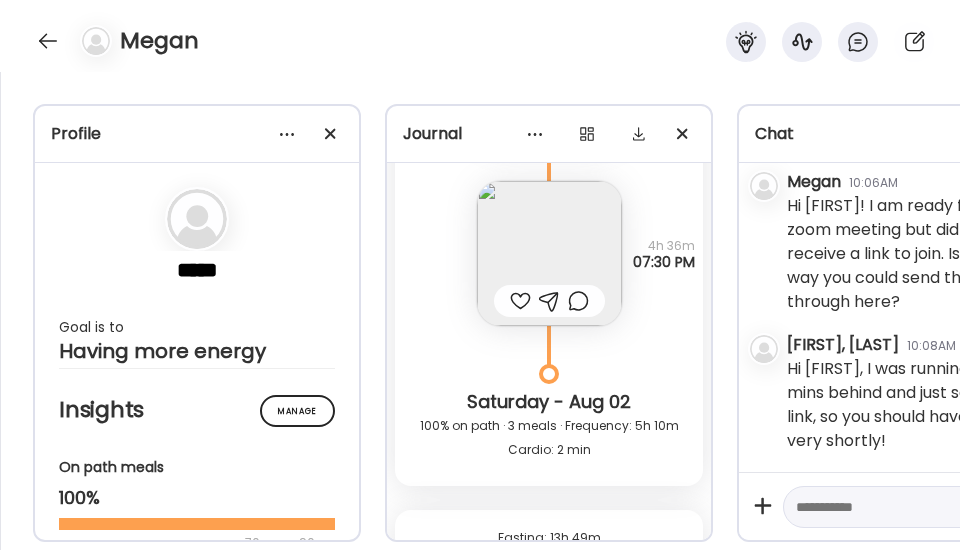 click at bounding box center [549, 253] 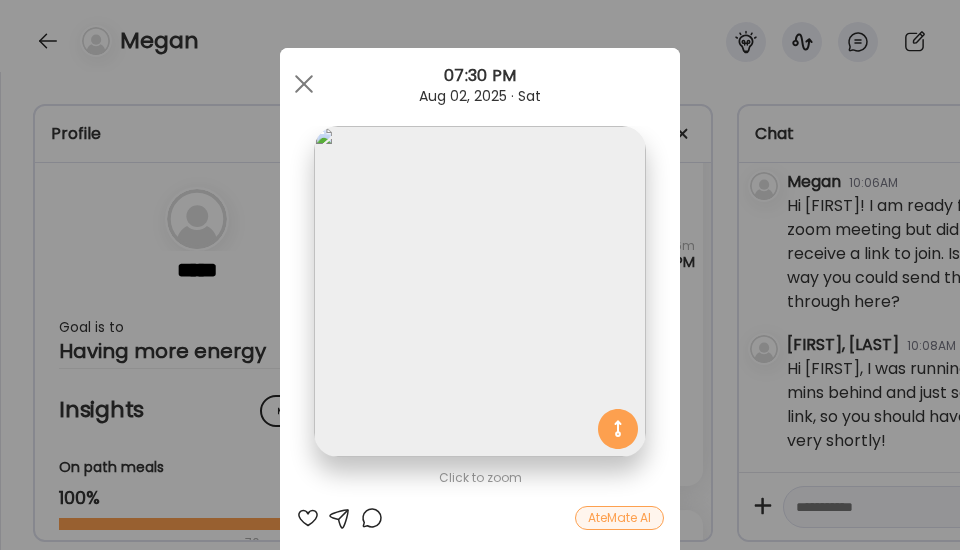click at bounding box center [304, 84] 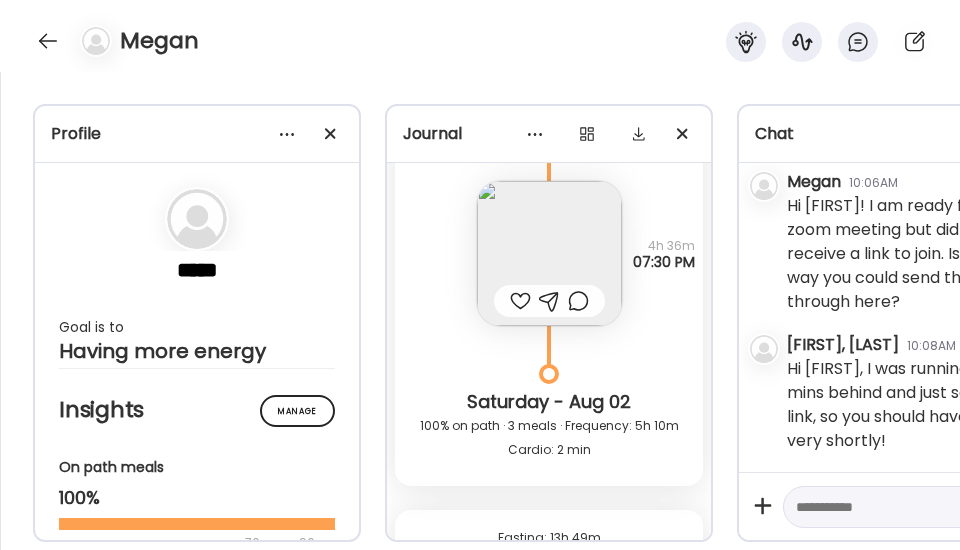 click on "Megan" at bounding box center (480, 36) 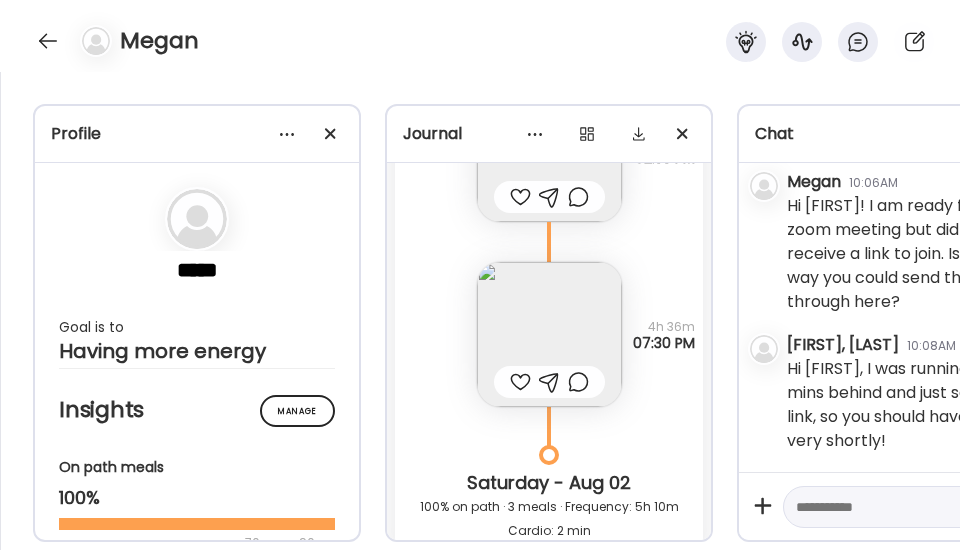 scroll, scrollTop: 28012, scrollLeft: 0, axis: vertical 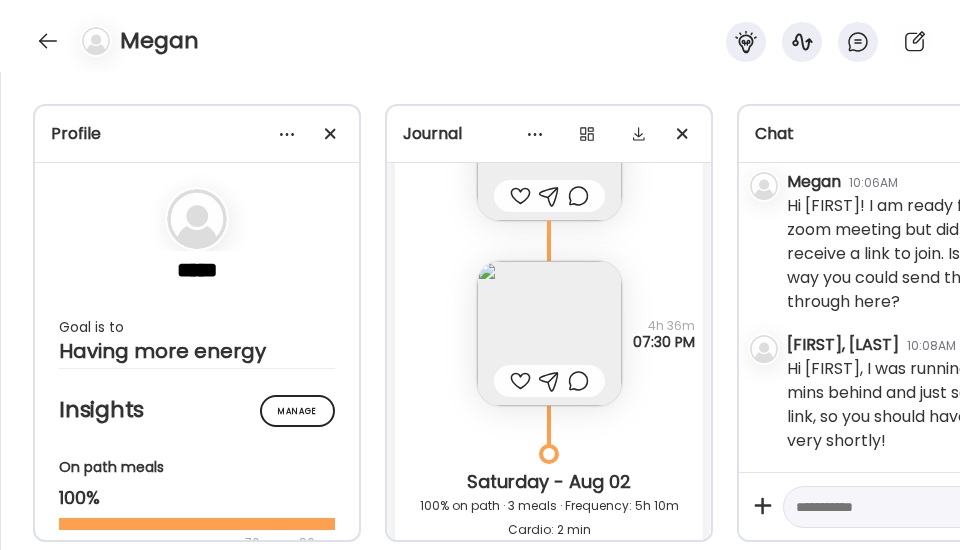 click at bounding box center (549, 333) 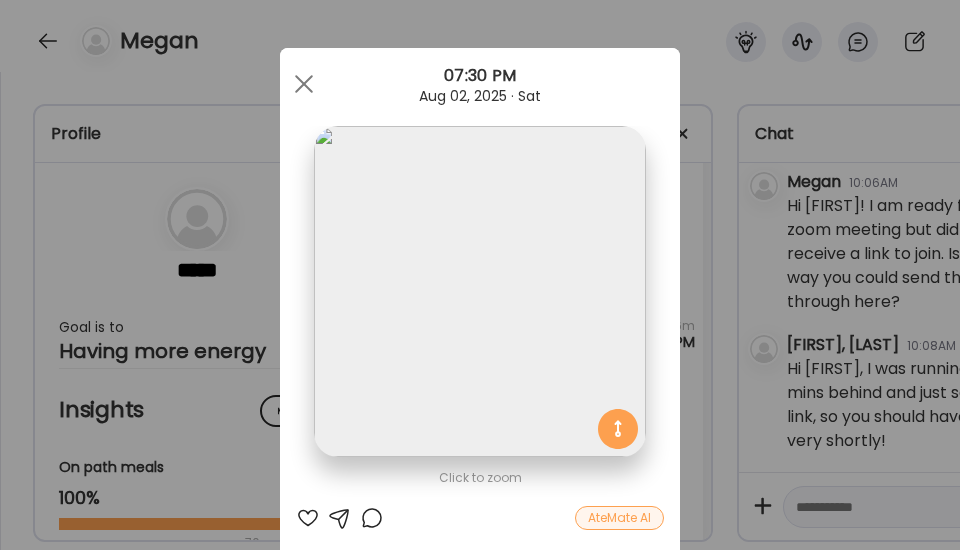 click at bounding box center (479, 291) 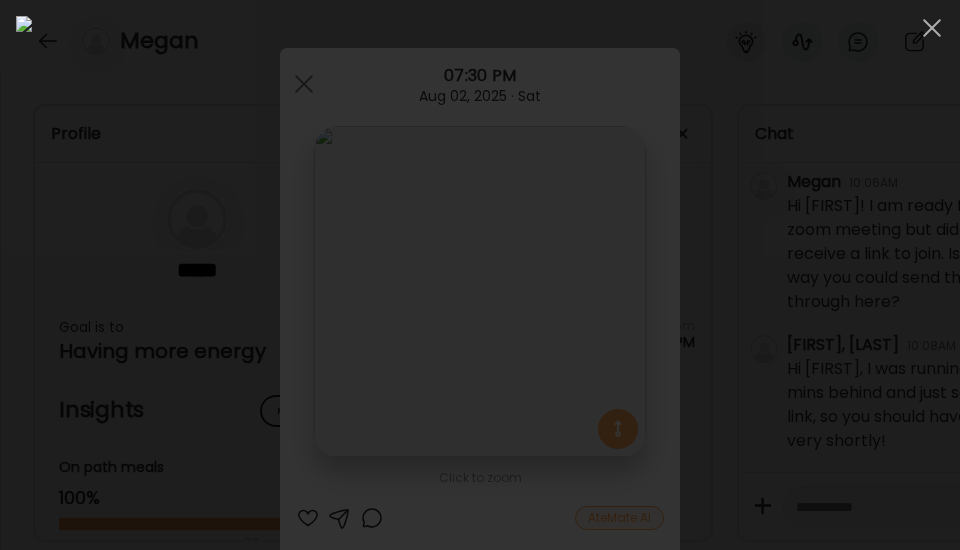 click at bounding box center (932, 28) 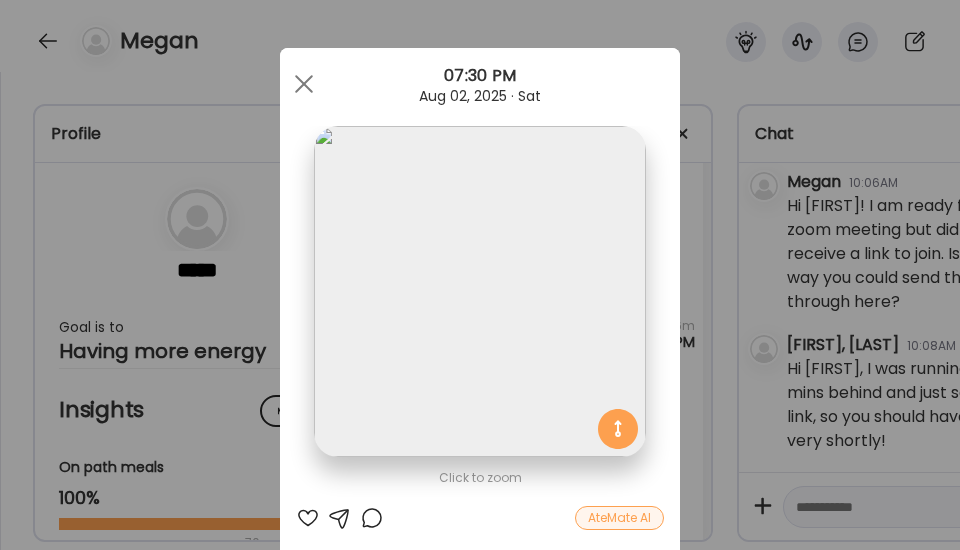 click at bounding box center (304, 84) 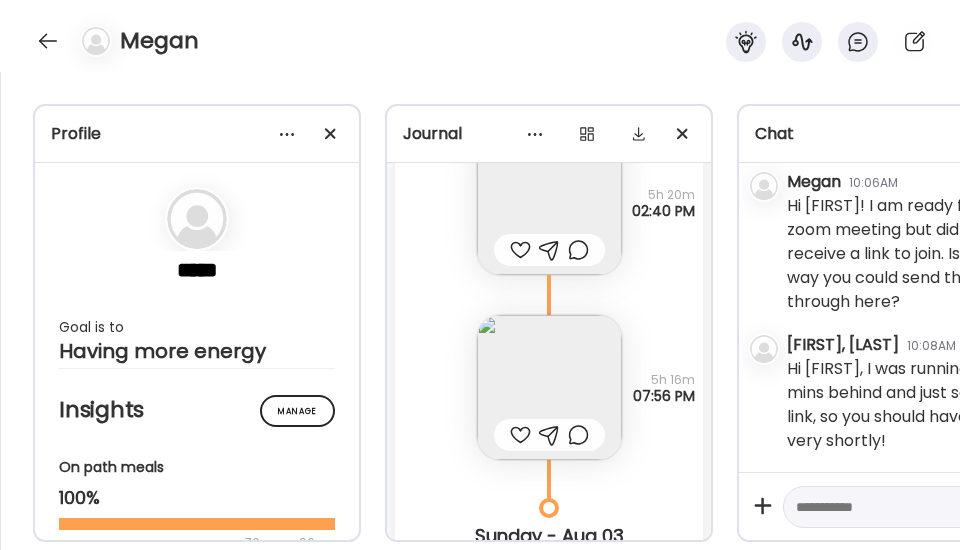 scroll, scrollTop: 29052, scrollLeft: 0, axis: vertical 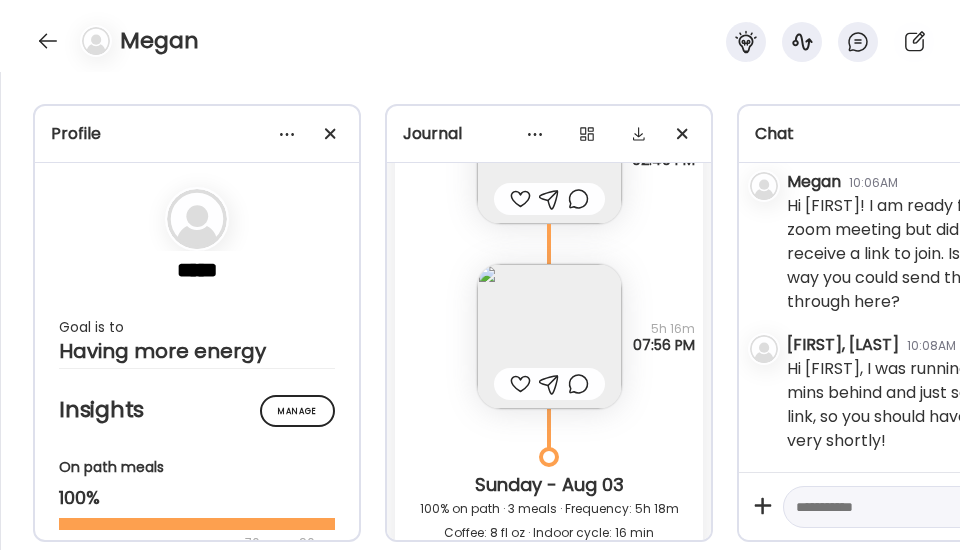 click on "Megan" at bounding box center (480, 36) 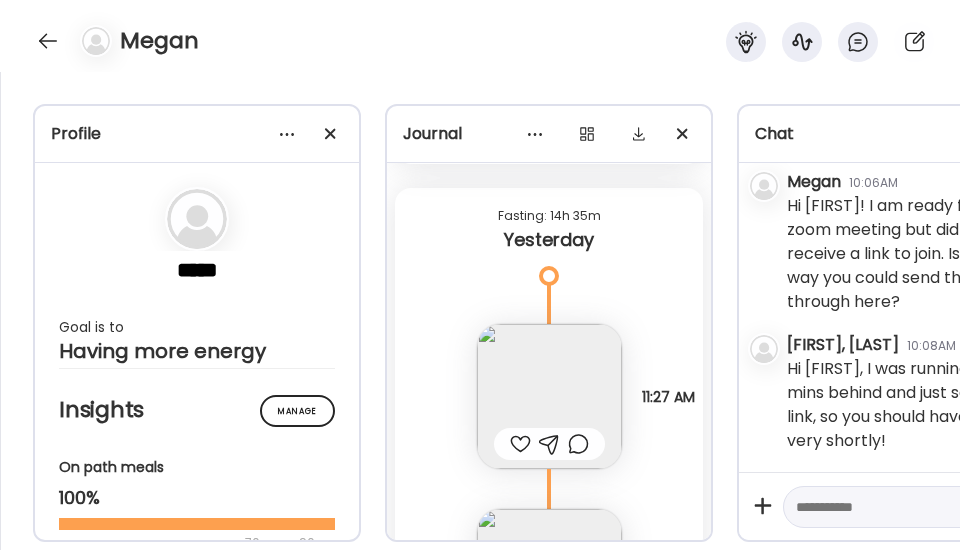 scroll, scrollTop: 32572, scrollLeft: 0, axis: vertical 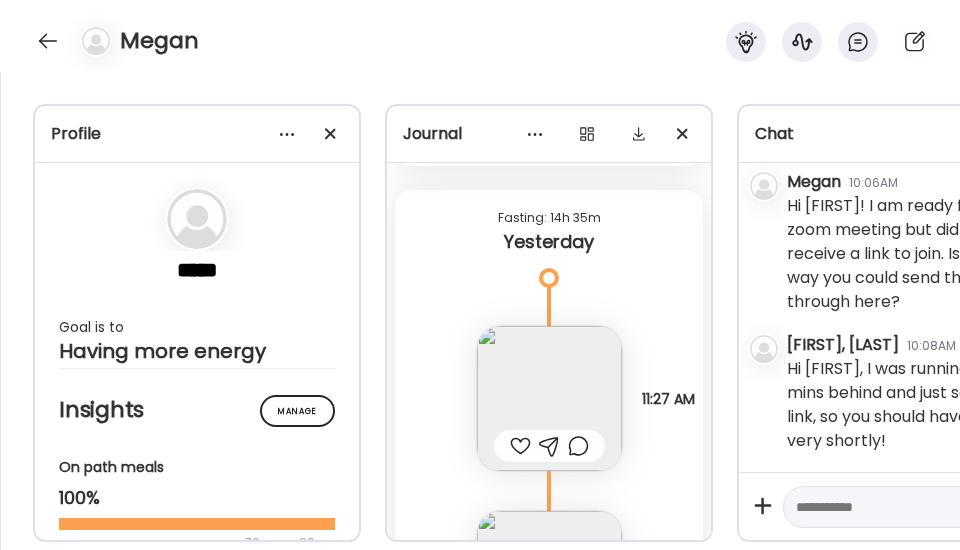 click on "Megan" at bounding box center (480, 36) 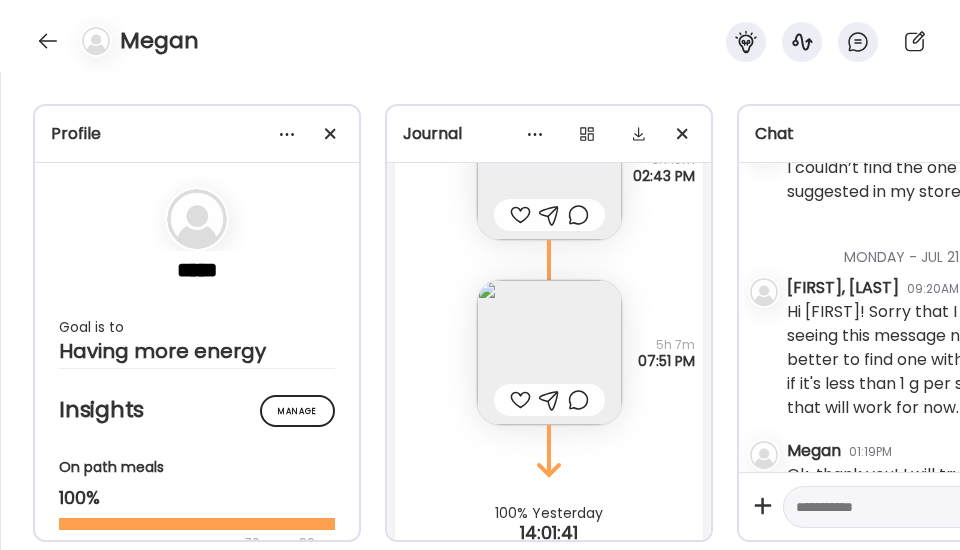 scroll, scrollTop: 33052, scrollLeft: 0, axis: vertical 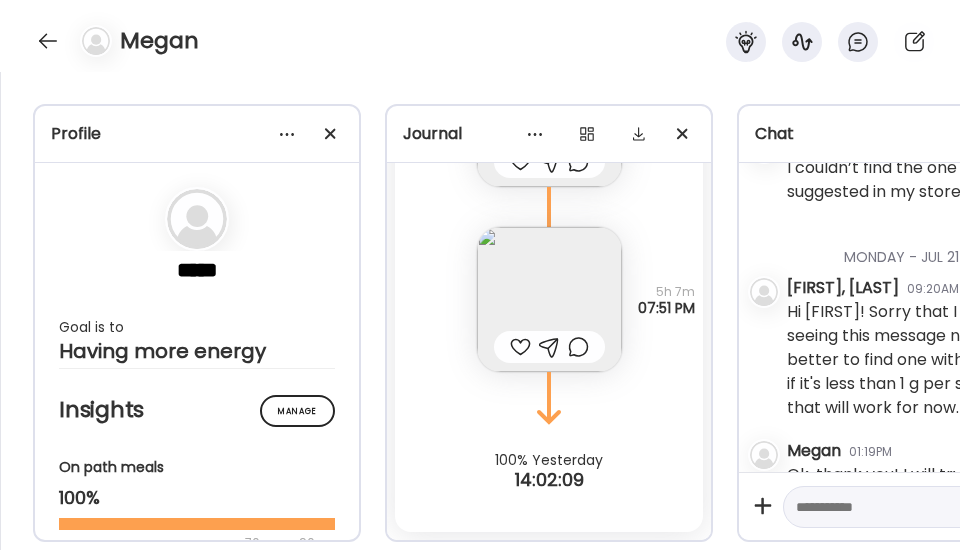 click on "Megan" at bounding box center (480, 36) 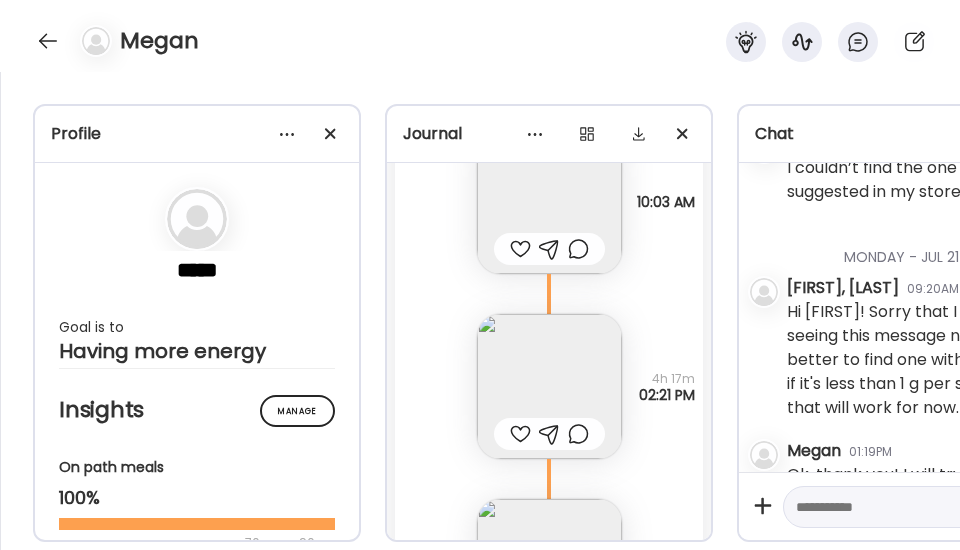 scroll, scrollTop: 31932, scrollLeft: 0, axis: vertical 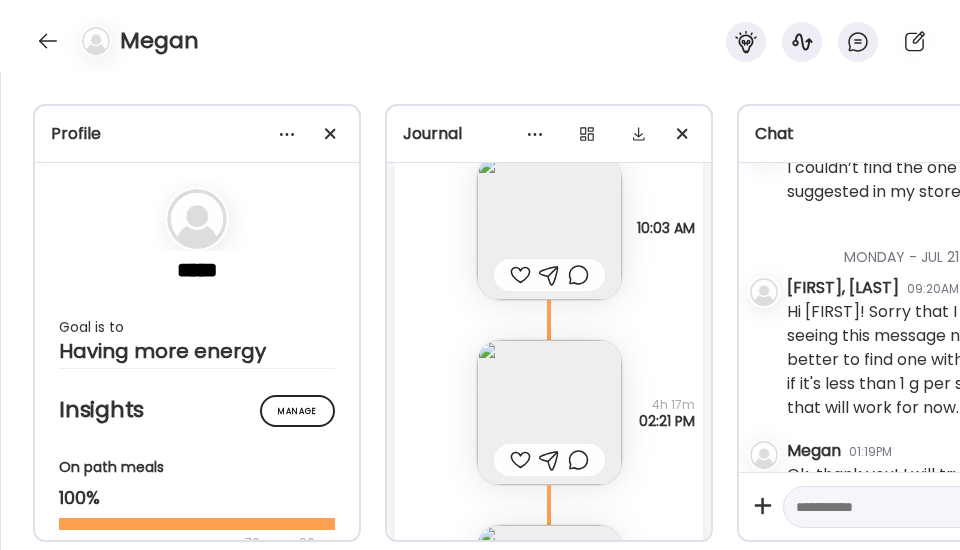 click at bounding box center [549, 412] 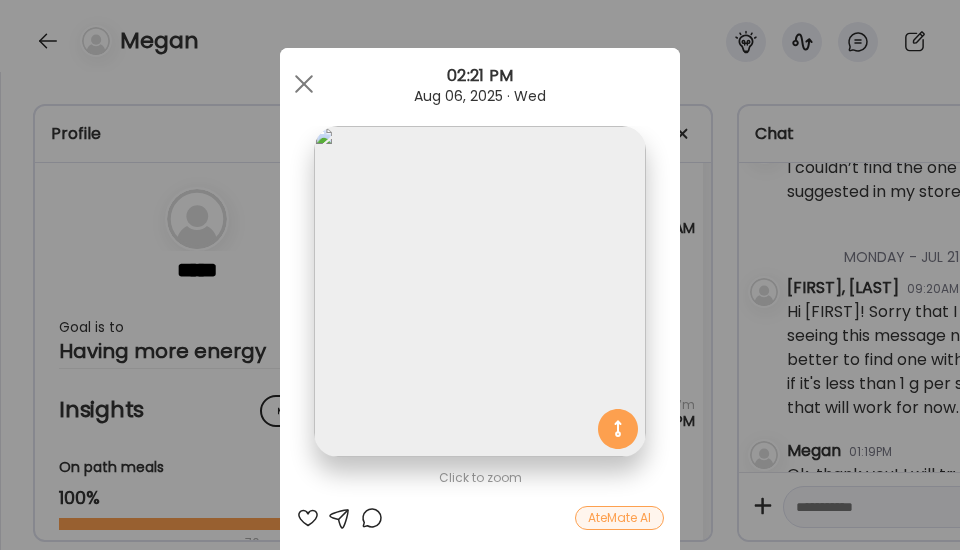 click at bounding box center [304, 84] 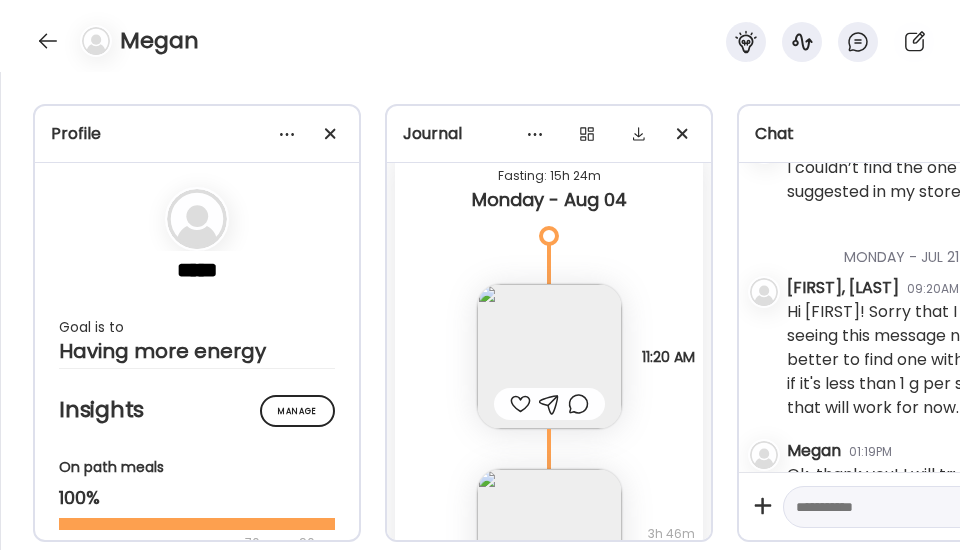 scroll, scrollTop: 29692, scrollLeft: 0, axis: vertical 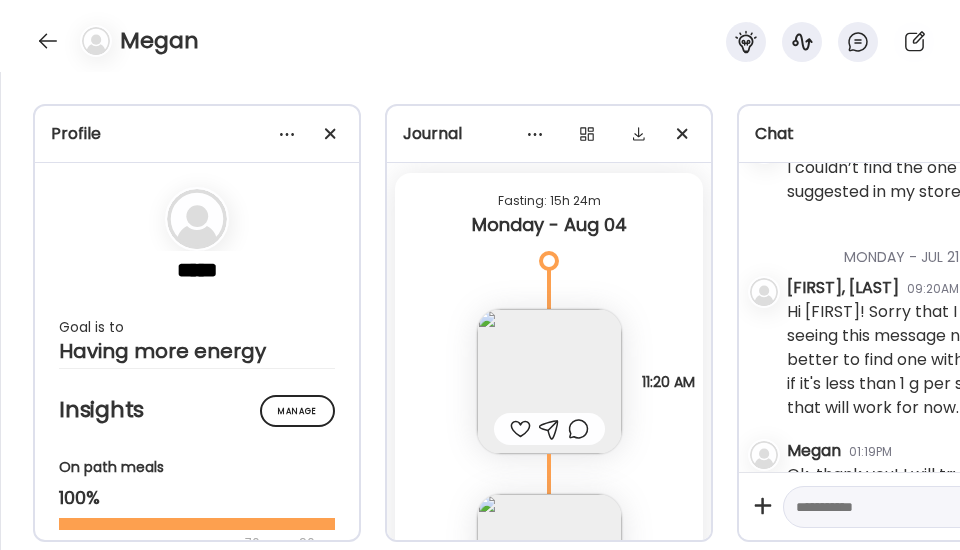 click at bounding box center (549, 381) 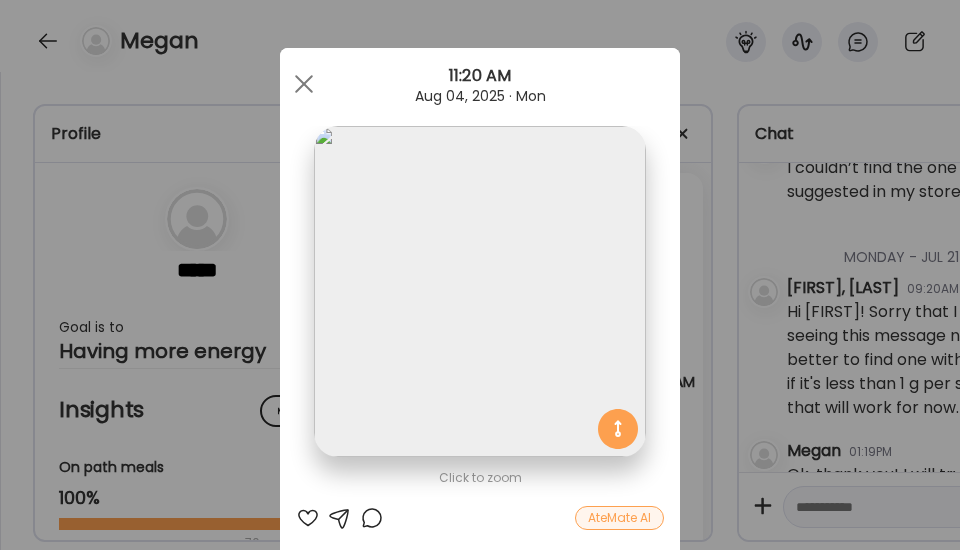 click at bounding box center (304, 84) 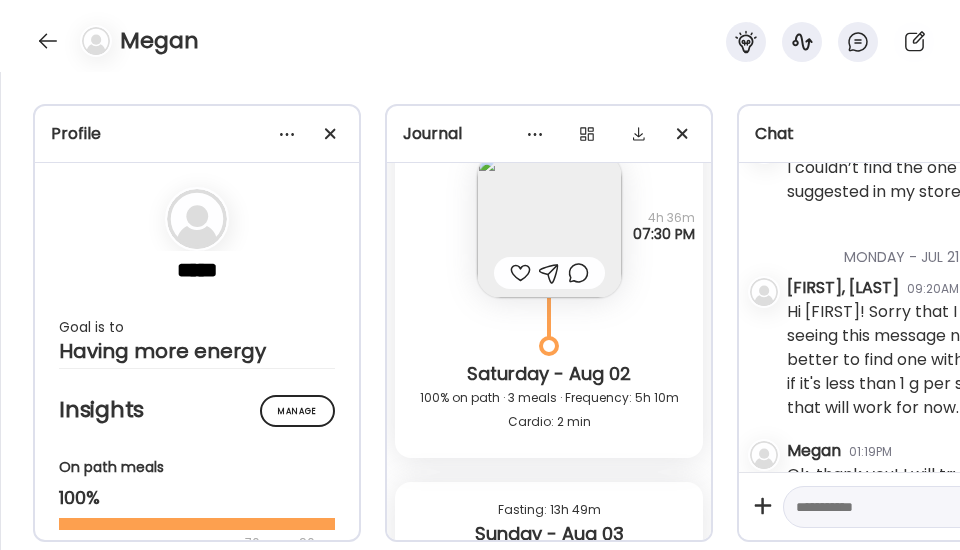 scroll, scrollTop: 28092, scrollLeft: 0, axis: vertical 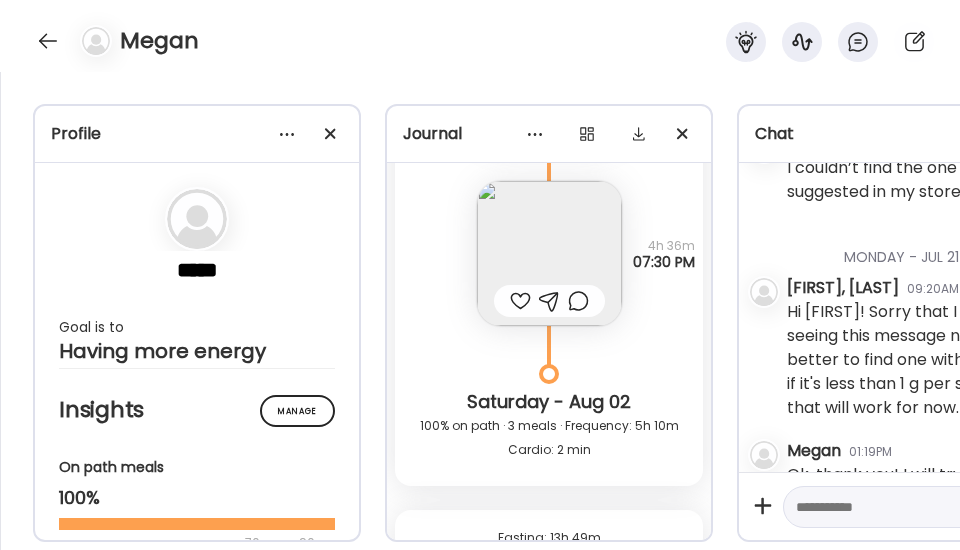 click at bounding box center [549, 253] 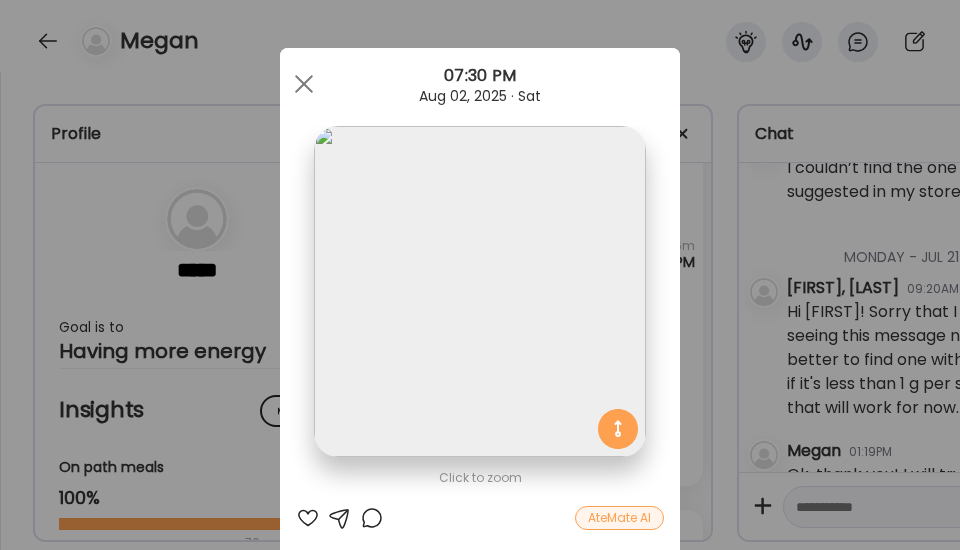 click at bounding box center (304, 84) 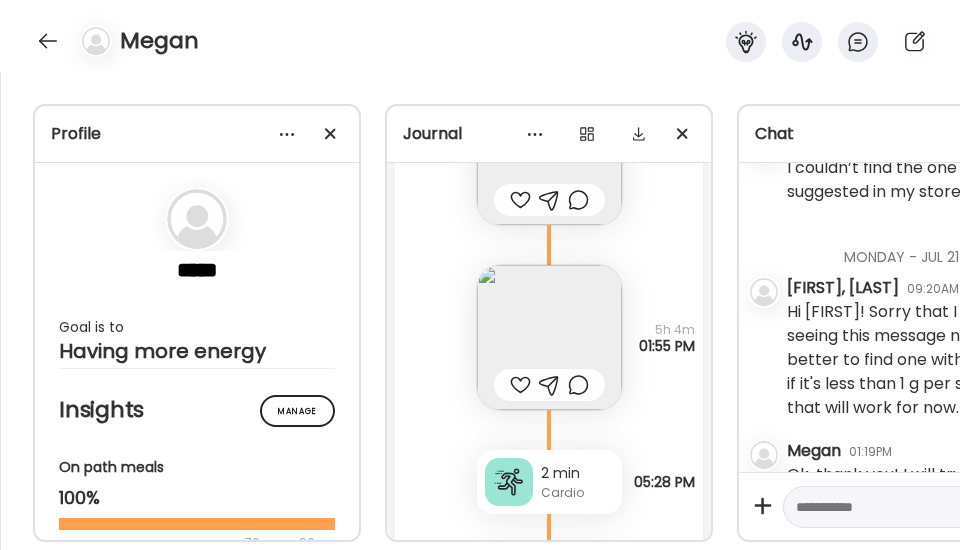 scroll, scrollTop: 26572, scrollLeft: 0, axis: vertical 